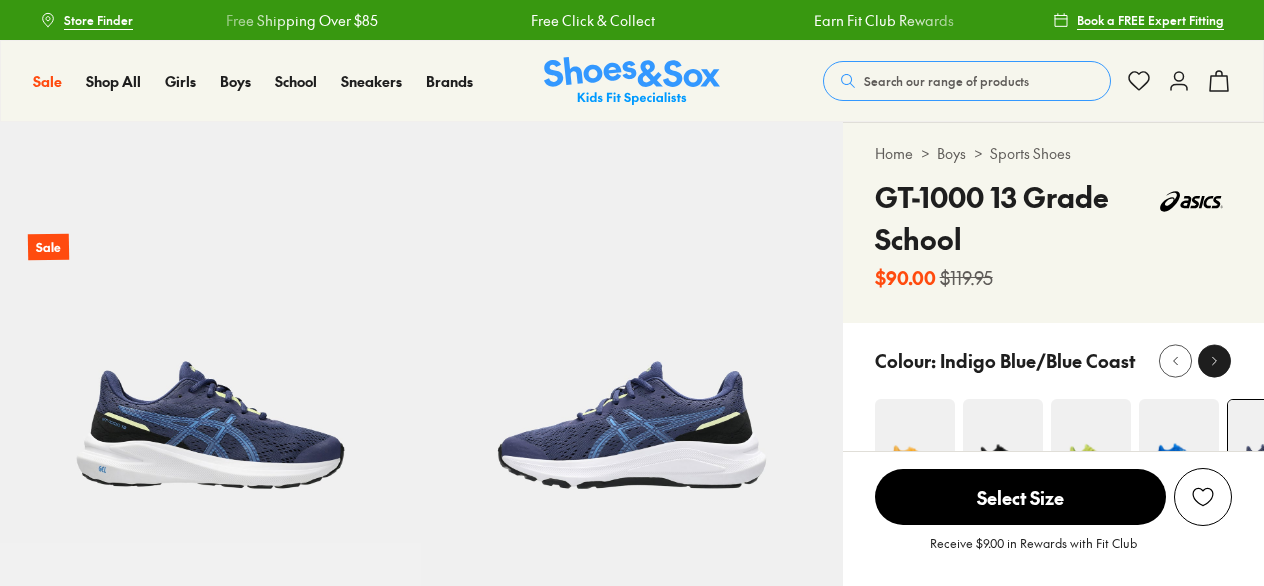 click 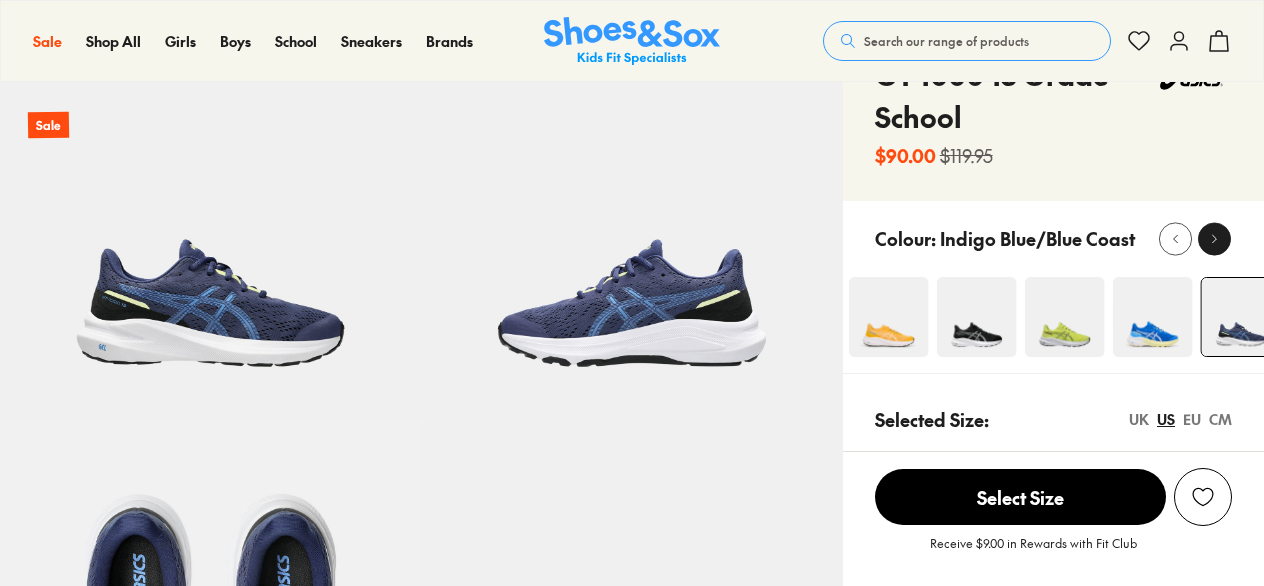 click 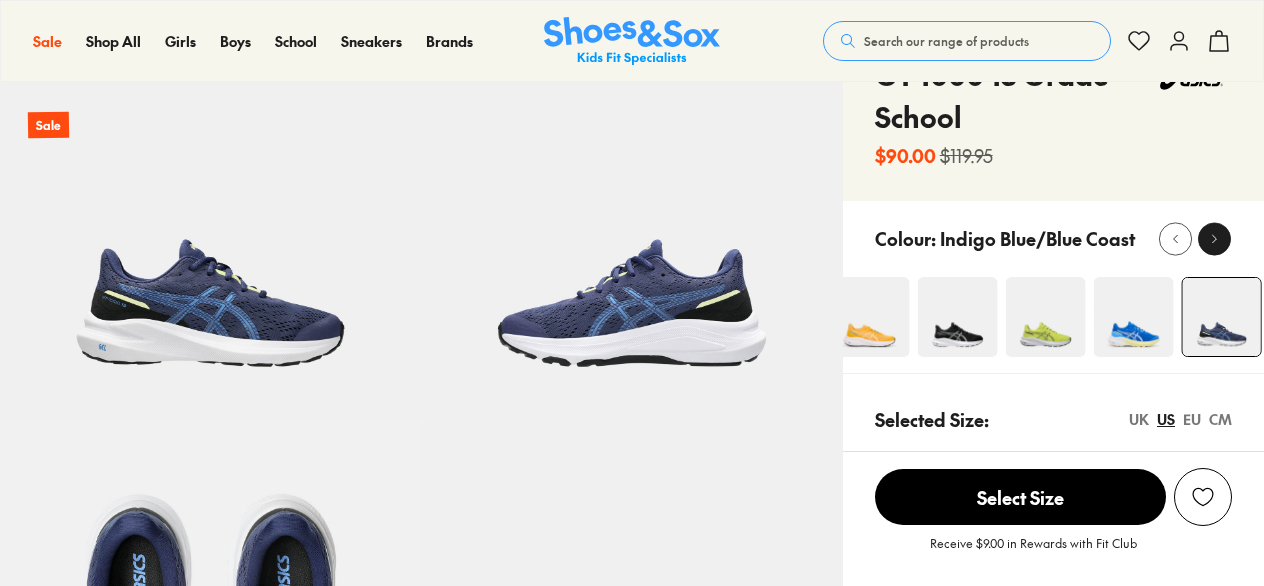 scroll, scrollTop: 122, scrollLeft: 0, axis: vertical 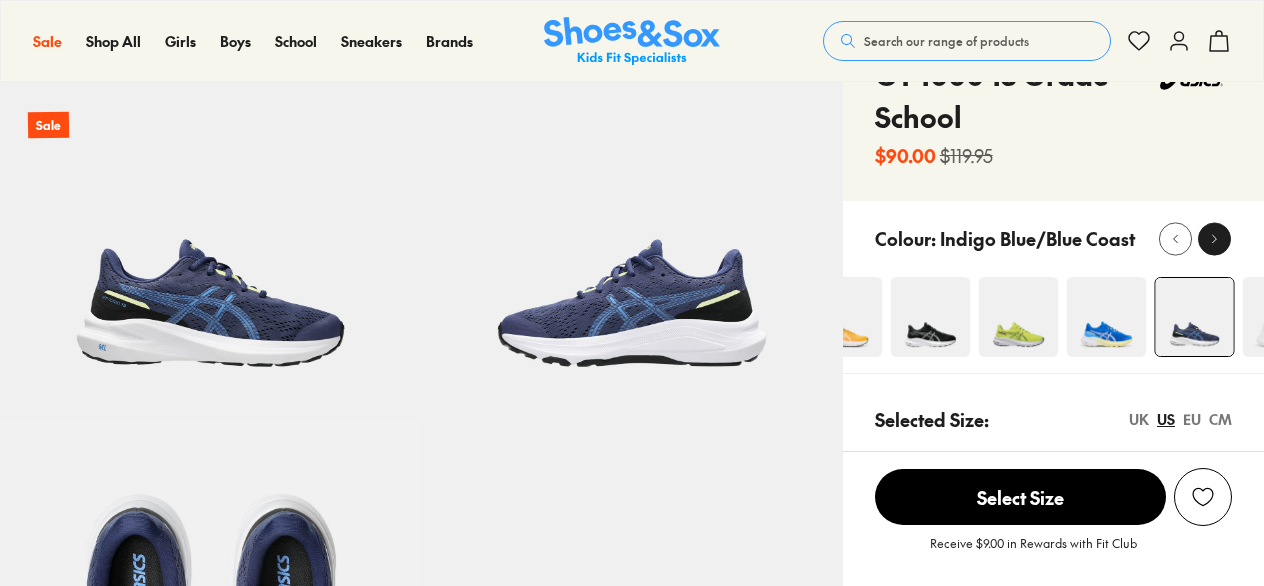 click on "Home
>
Boys
>
Sports Shoes
GT-1000 13 Grade School
$90.00 $119.95" at bounding box center [1053, 101] 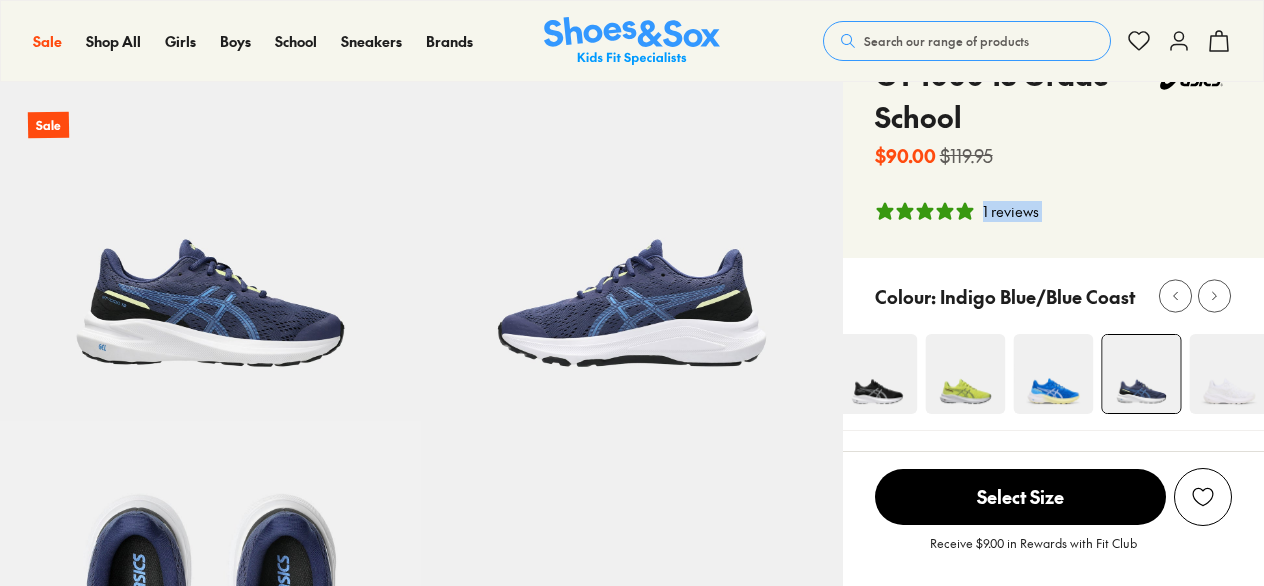 click on "Home
>
Boys
>
Sports Shoes
GT-1000 13 Grade School
$90.00 $119.95
1 reviews" at bounding box center (1053, 129) 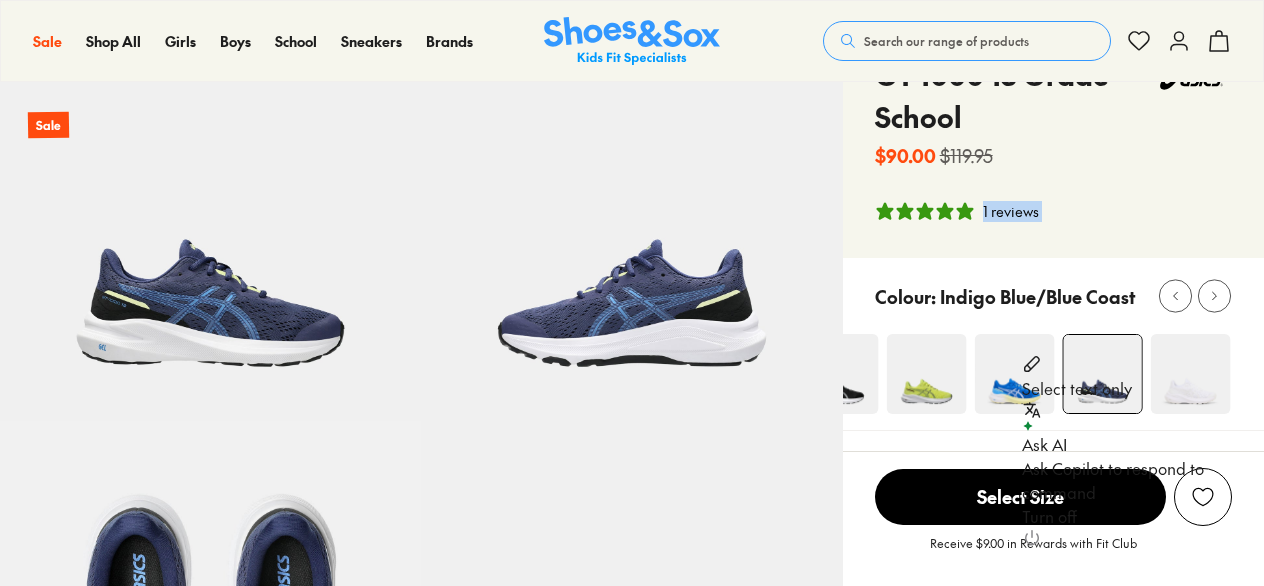 select on "*" 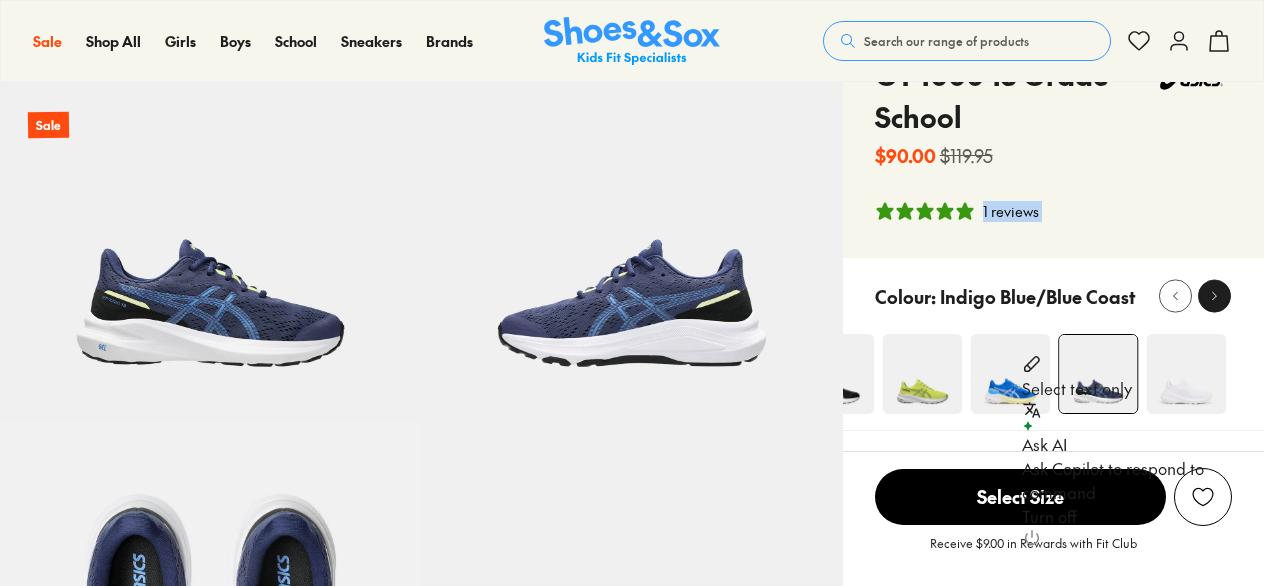 drag, startPoint x: 1212, startPoint y: 232, endPoint x: 1207, endPoint y: 297, distance: 65.192024 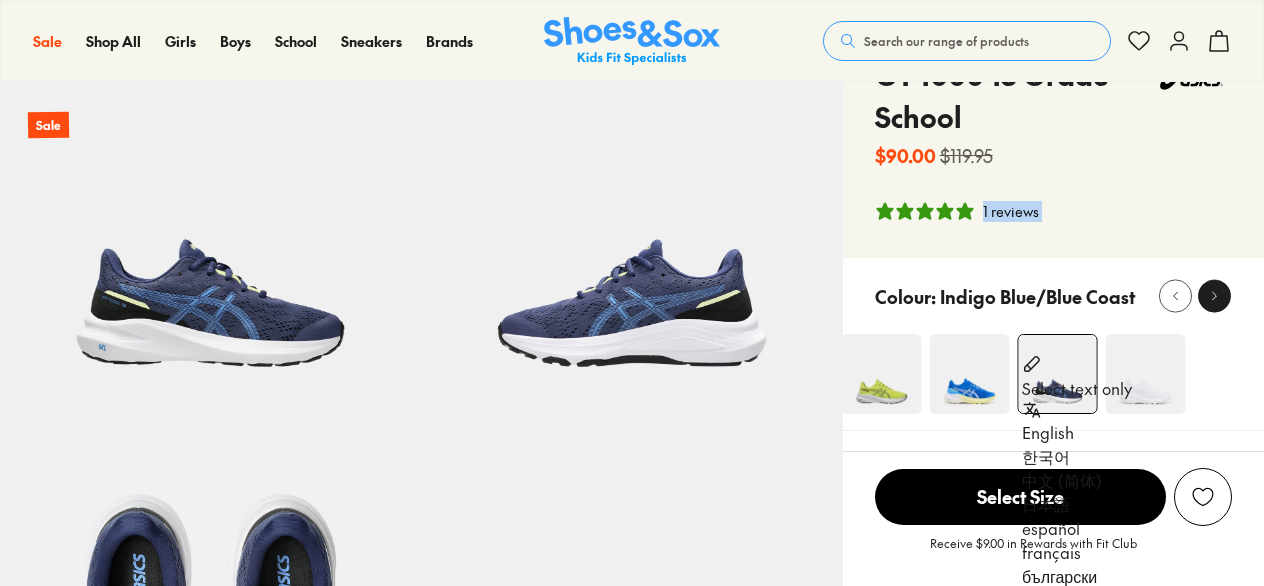 click 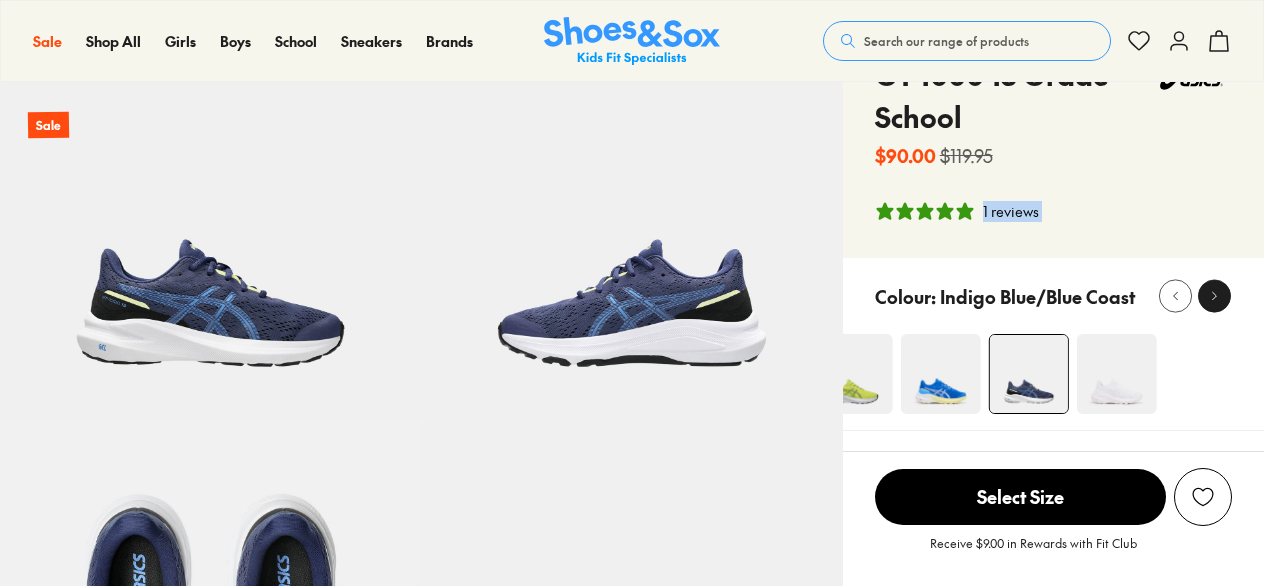 click 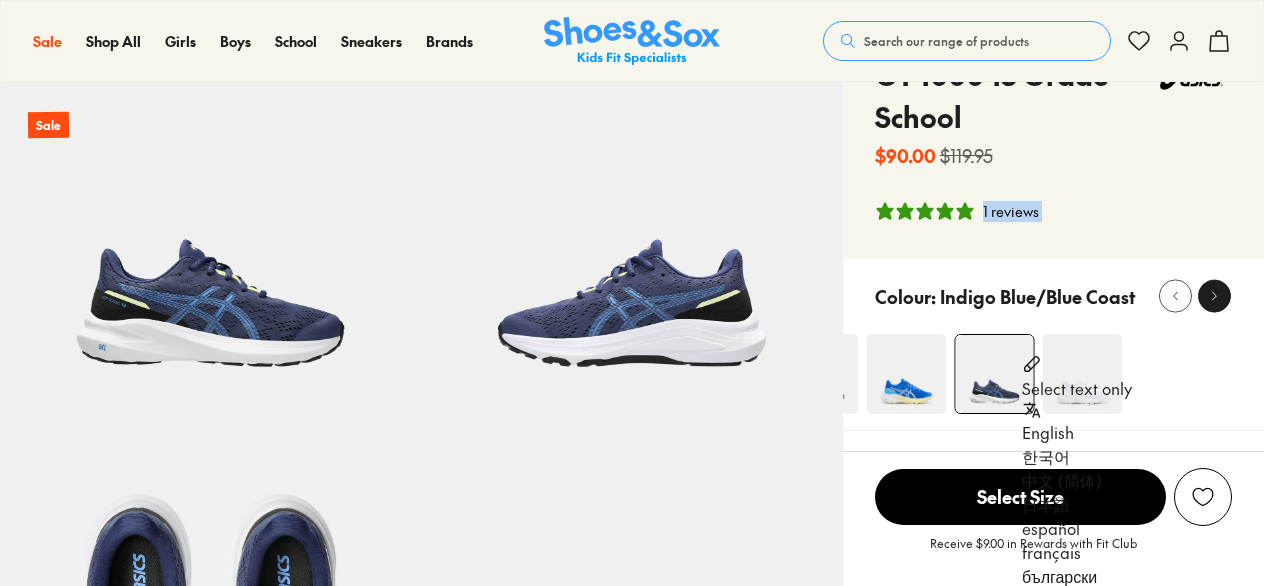 click at bounding box center [1214, 296] 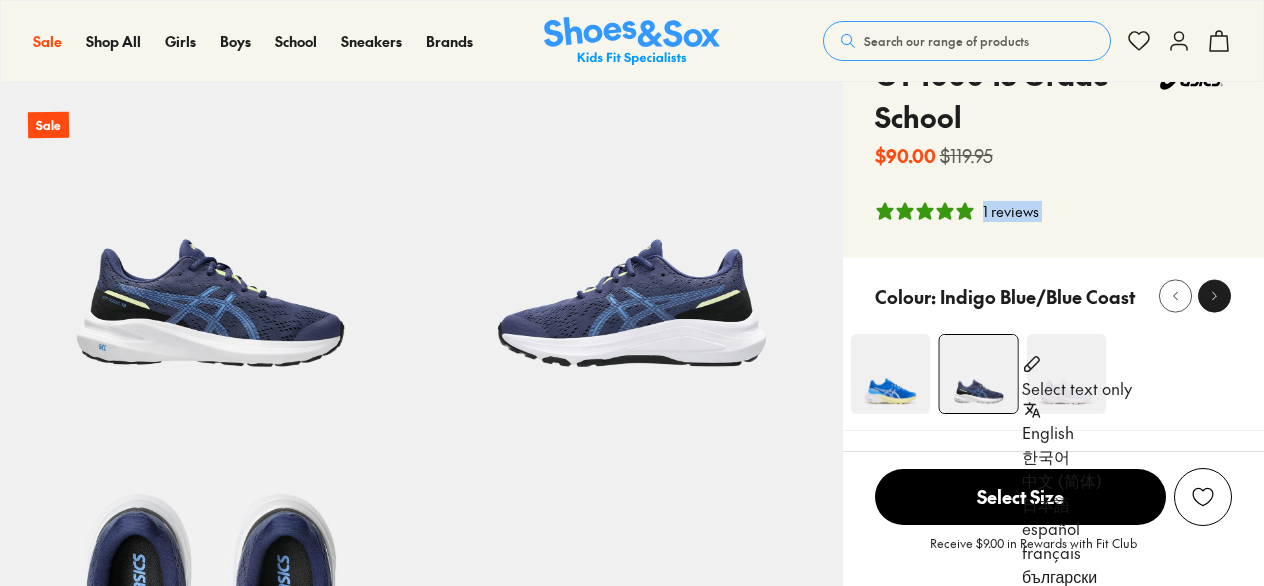 click 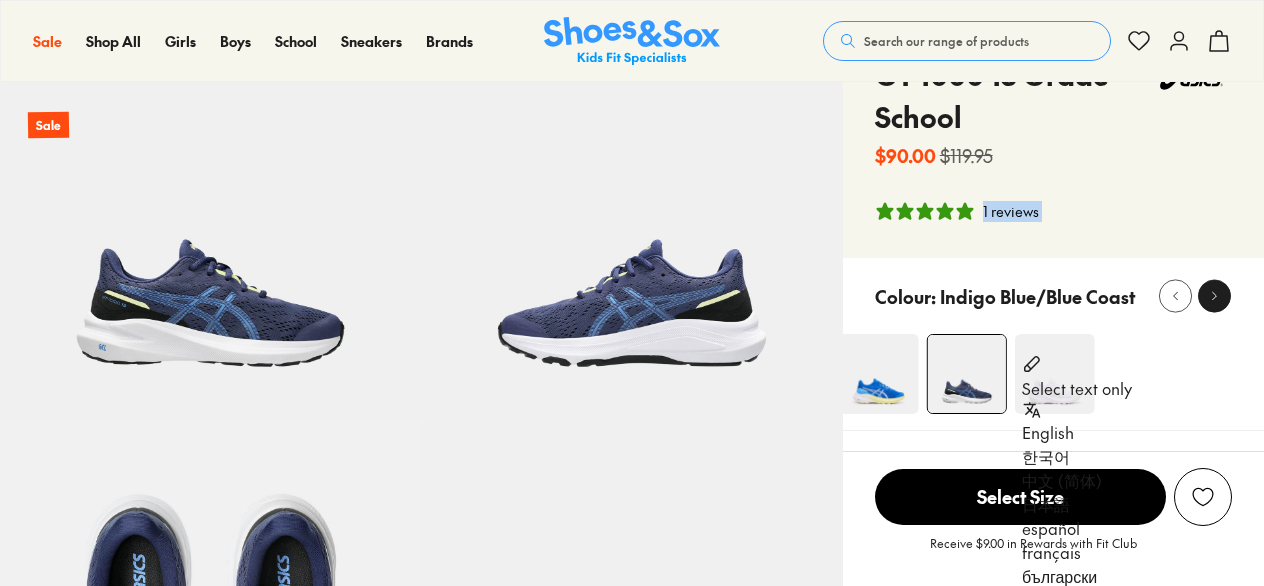click 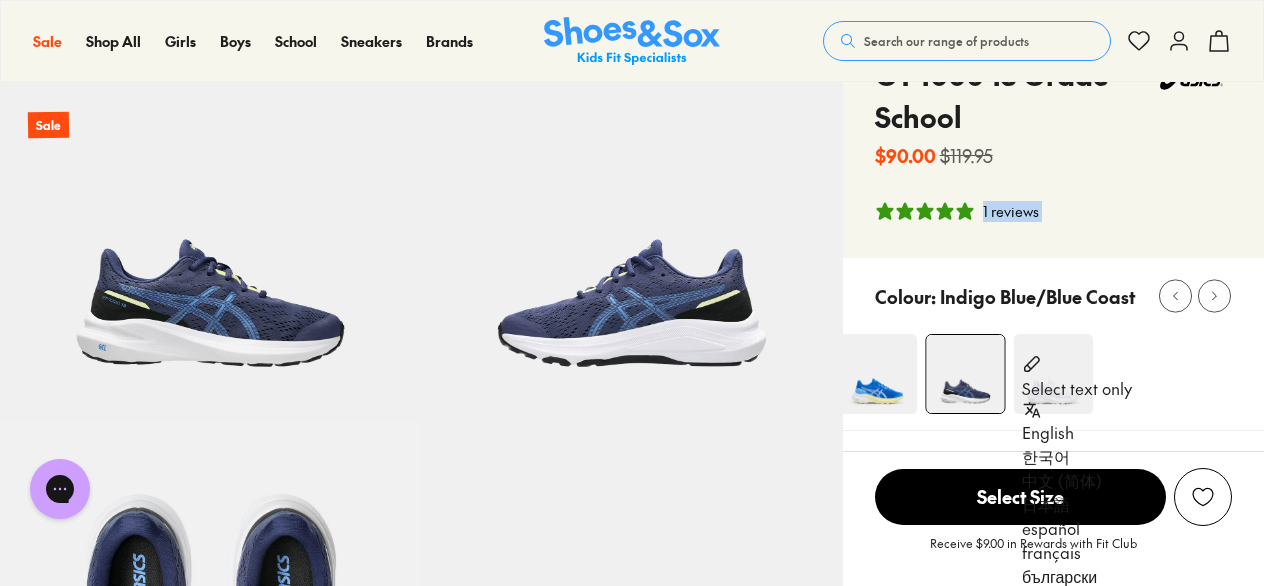 scroll, scrollTop: 0, scrollLeft: 0, axis: both 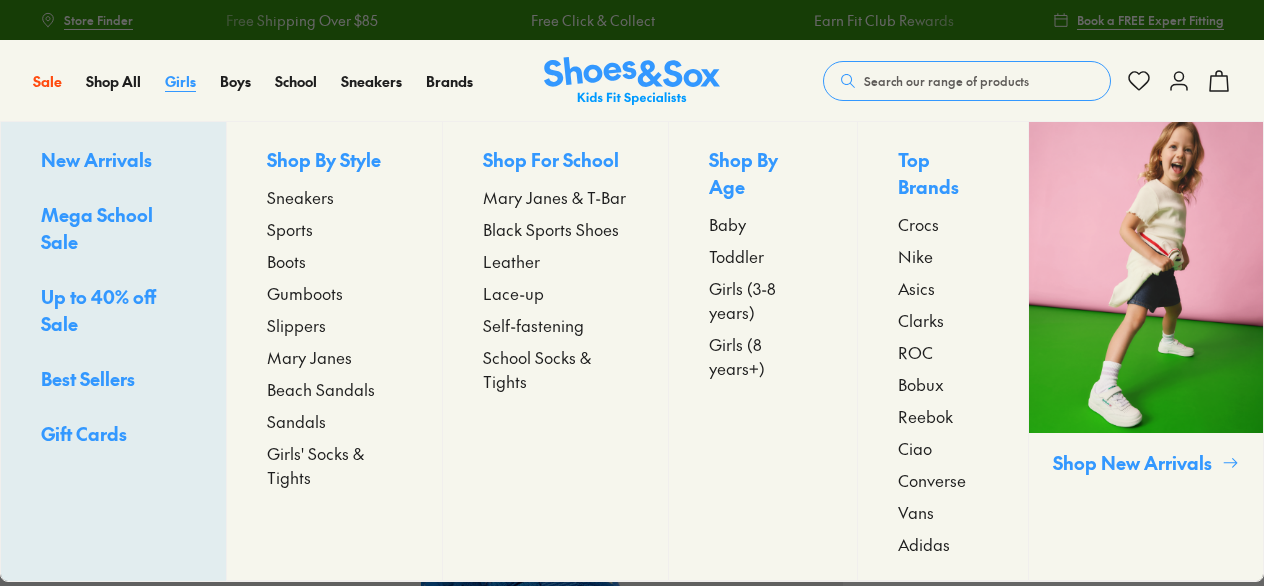 click on "Girls" at bounding box center (180, 81) 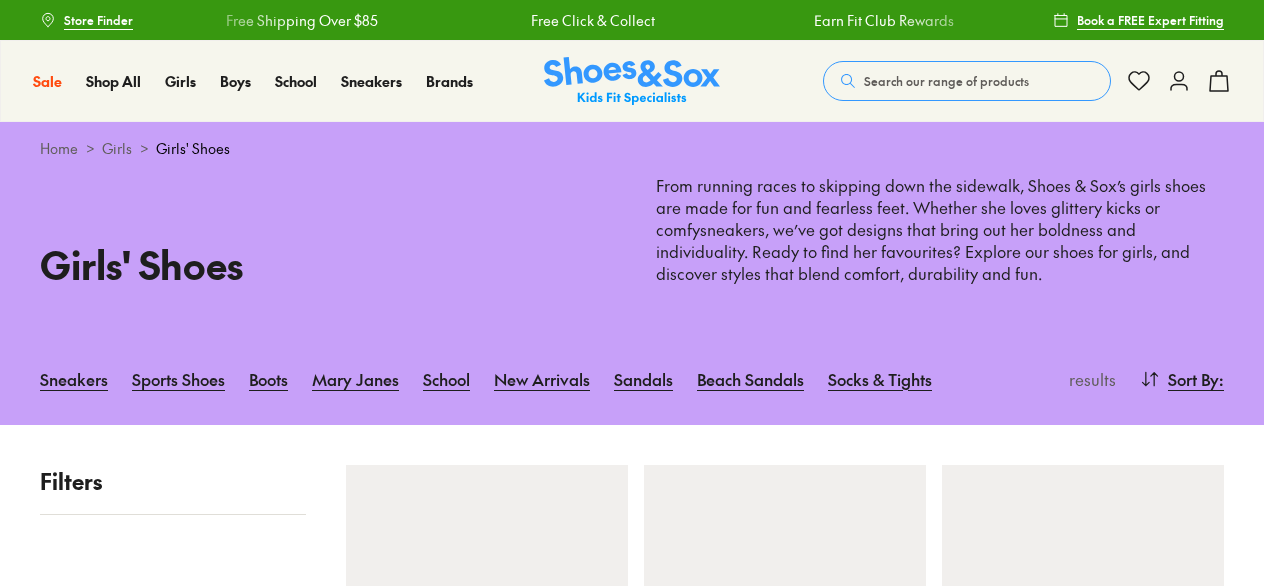 scroll, scrollTop: 0, scrollLeft: 0, axis: both 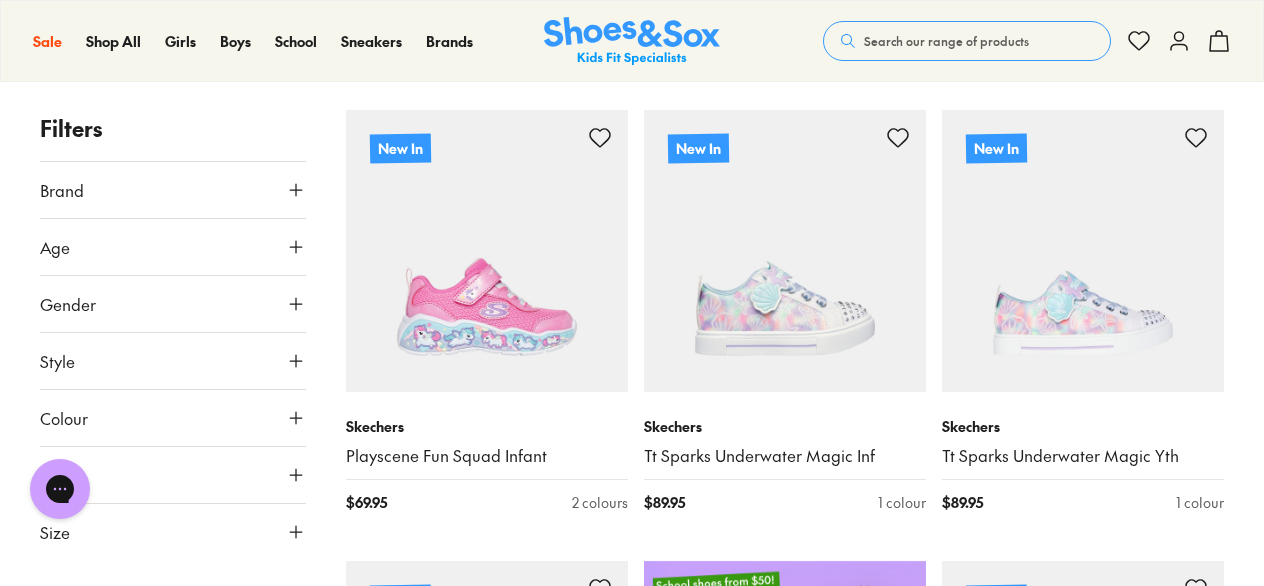 click 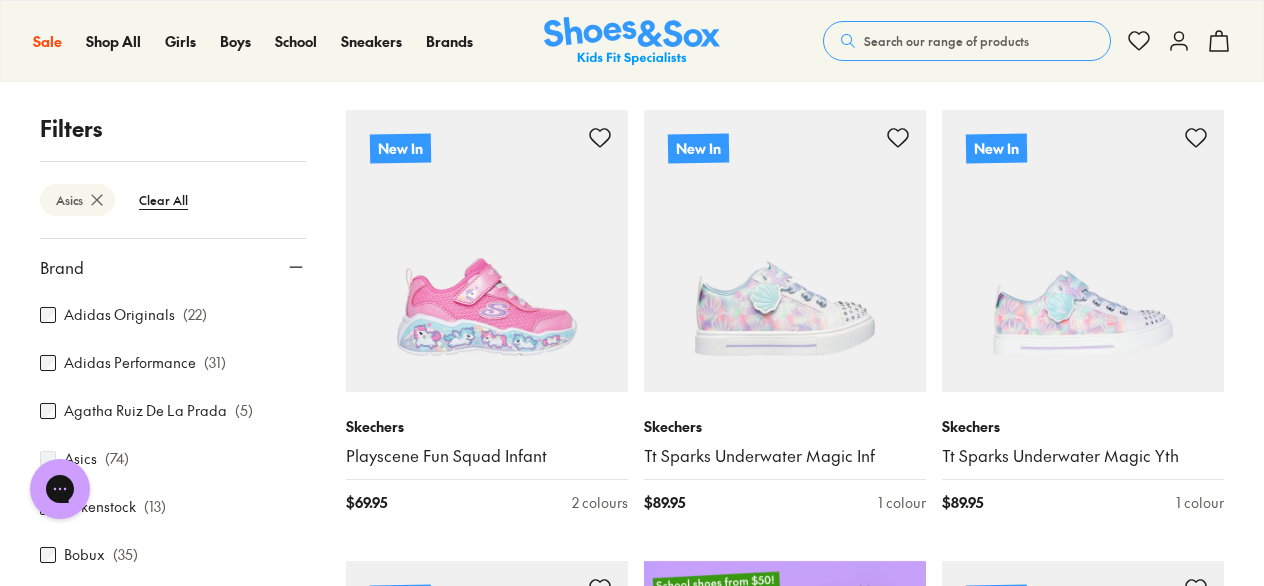 scroll, scrollTop: 0, scrollLeft: 0, axis: both 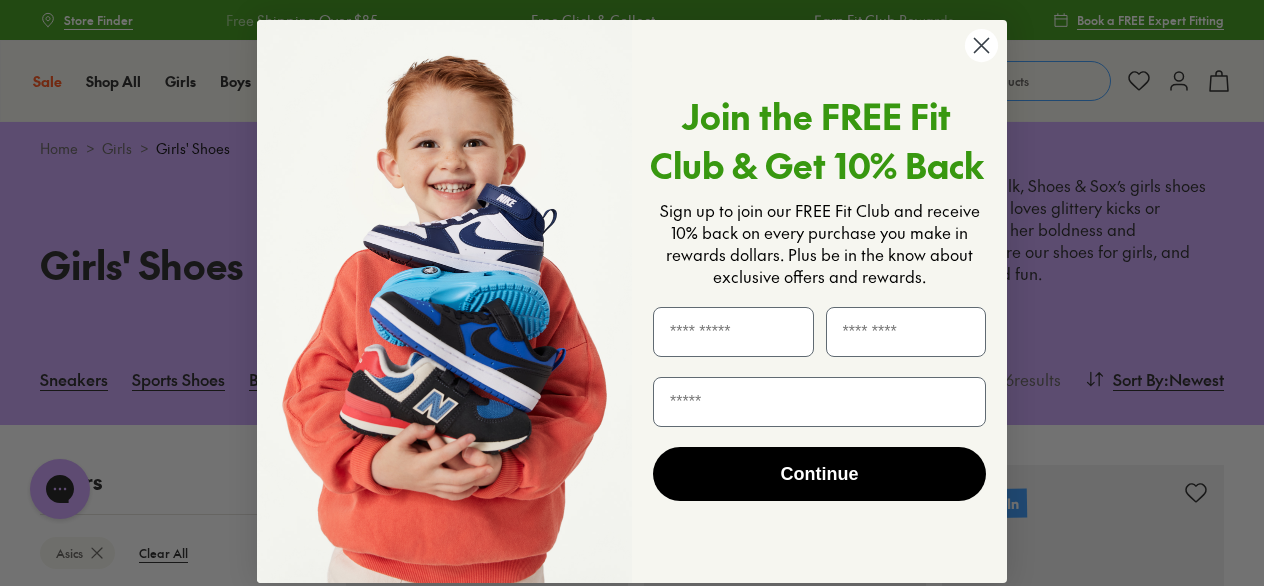 click 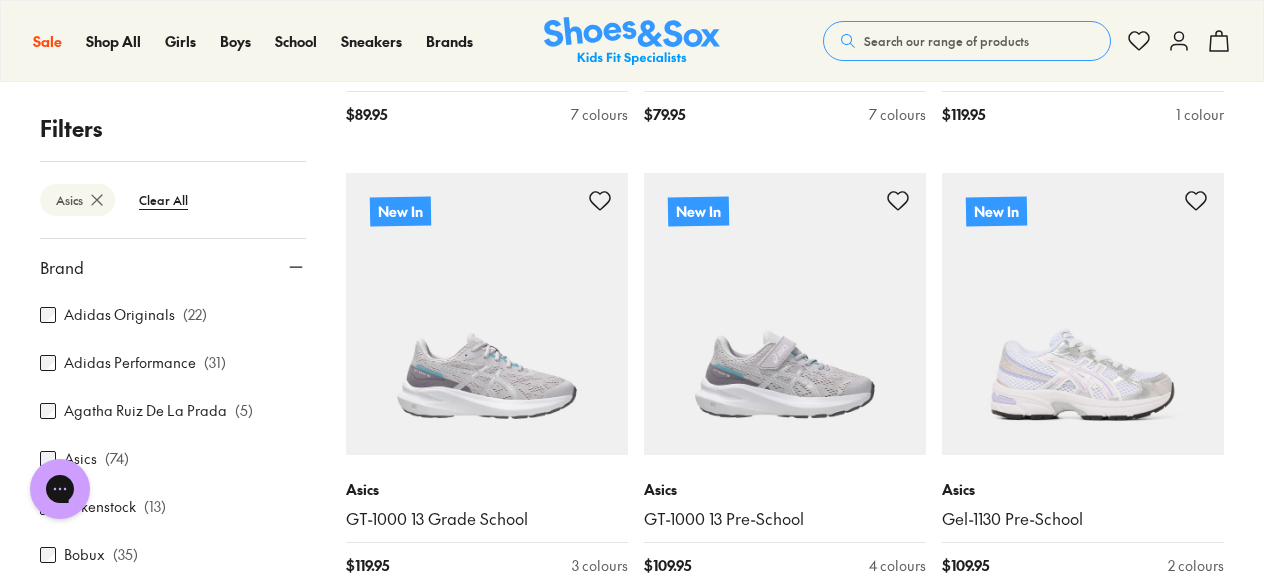 scroll, scrollTop: 2231, scrollLeft: 0, axis: vertical 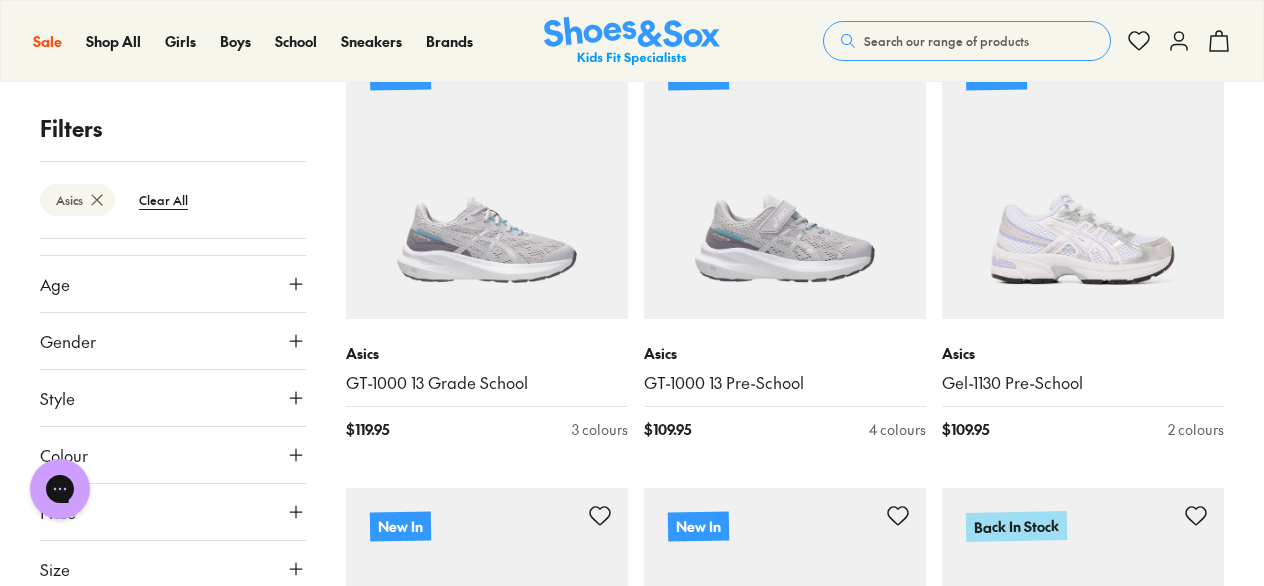 click 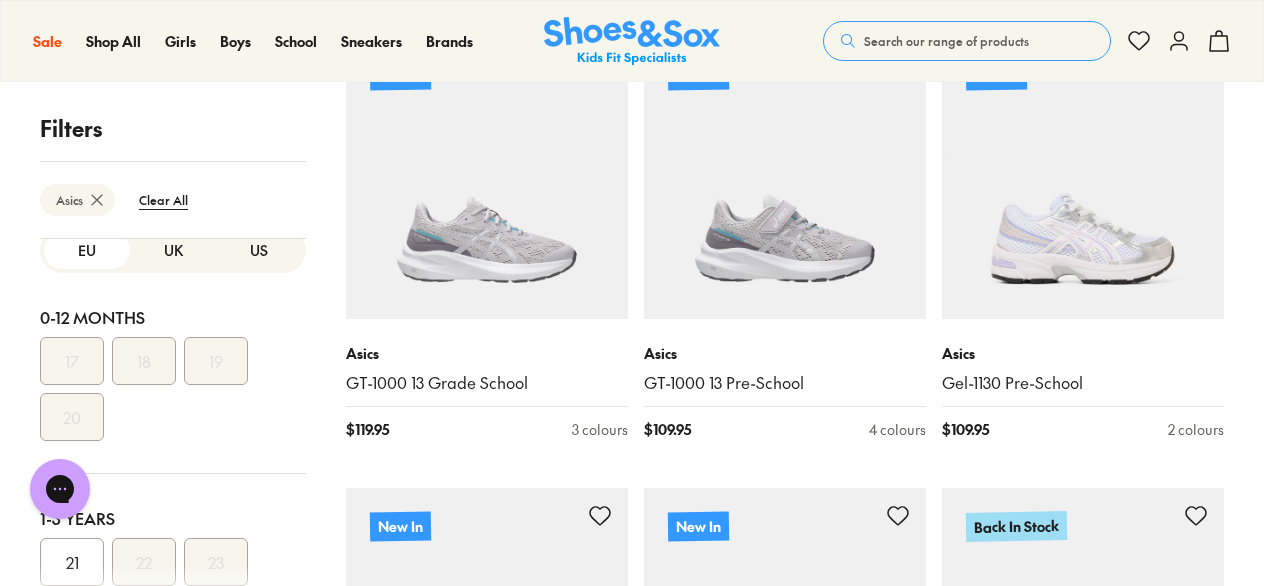 scroll, scrollTop: 808, scrollLeft: 0, axis: vertical 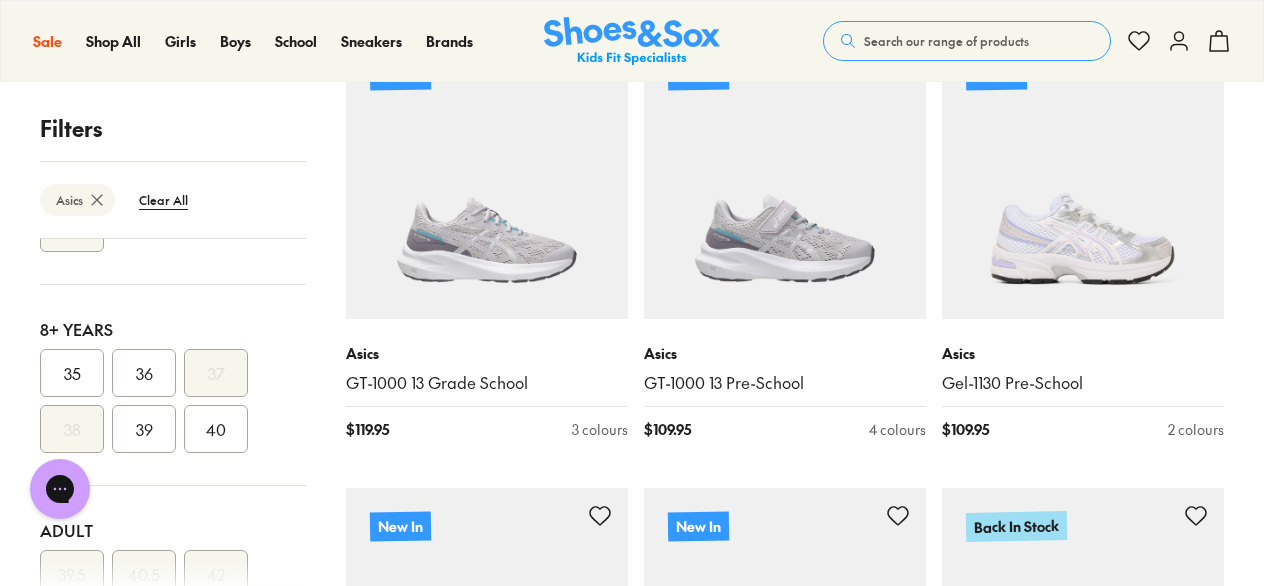 click on "35" at bounding box center (72, 373) 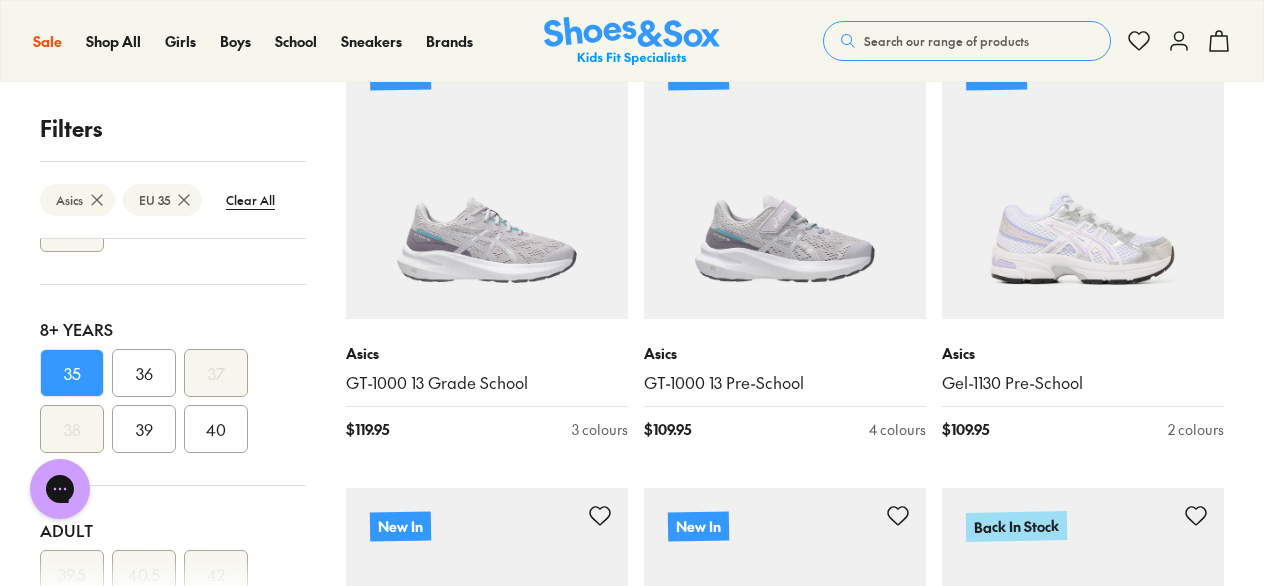 scroll, scrollTop: 0, scrollLeft: 0, axis: both 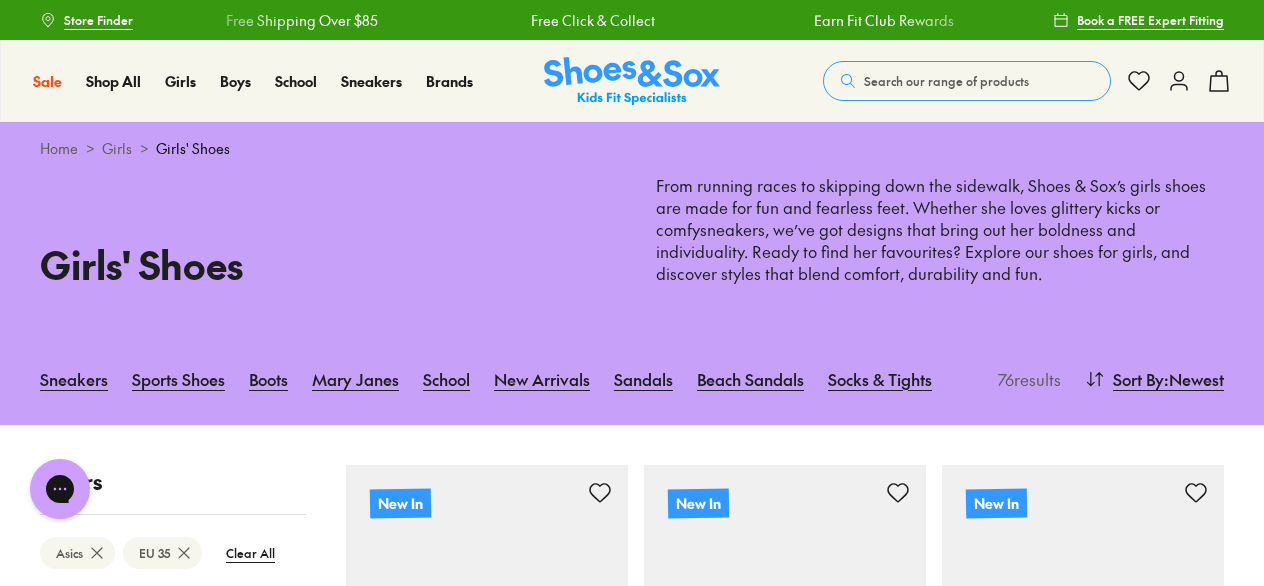 click on "Sneakers Sports Shoes Boots Mary Janes School  New Arrivals Sandals Beach Sandals Socks & Tights" at bounding box center [515, 379] 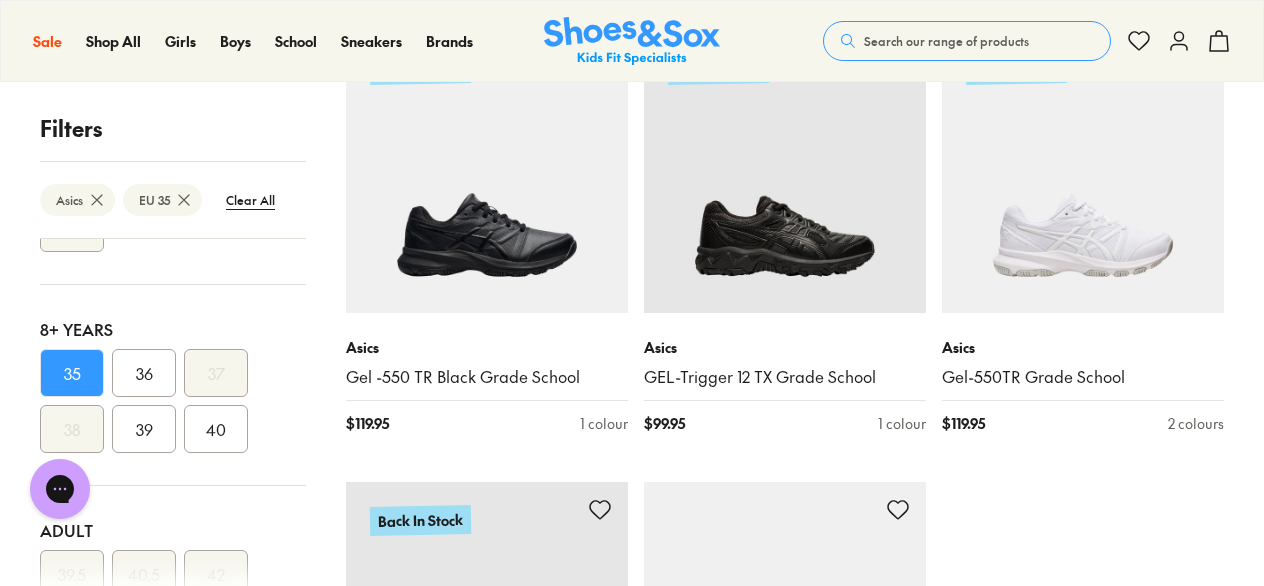 scroll, scrollTop: 4530, scrollLeft: 0, axis: vertical 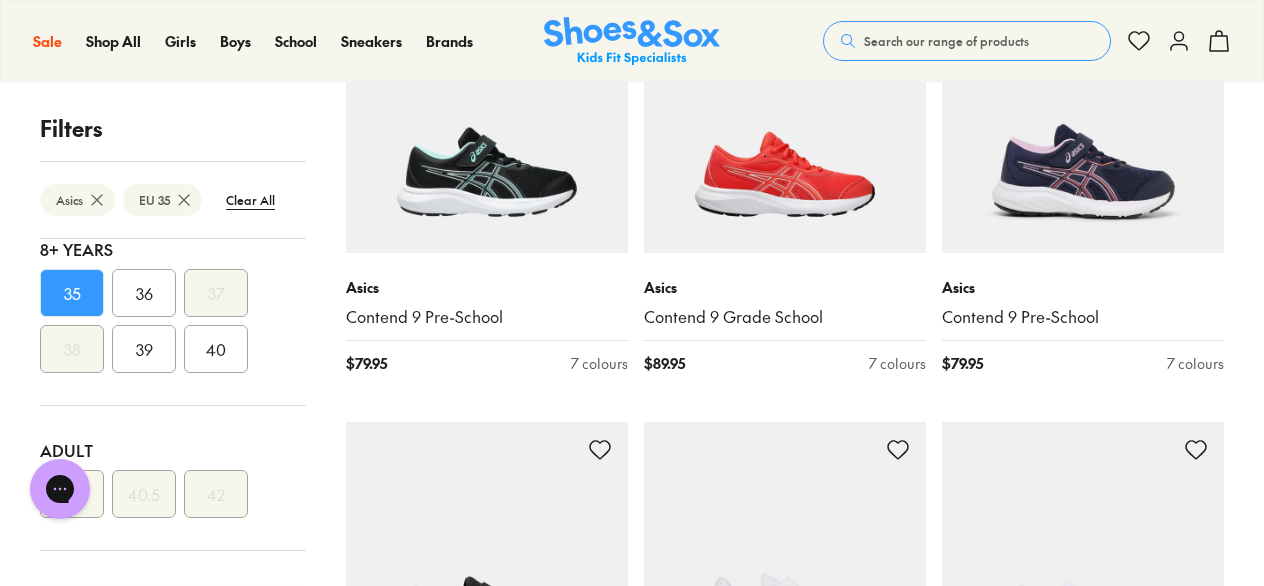 click on "40" at bounding box center [216, 349] 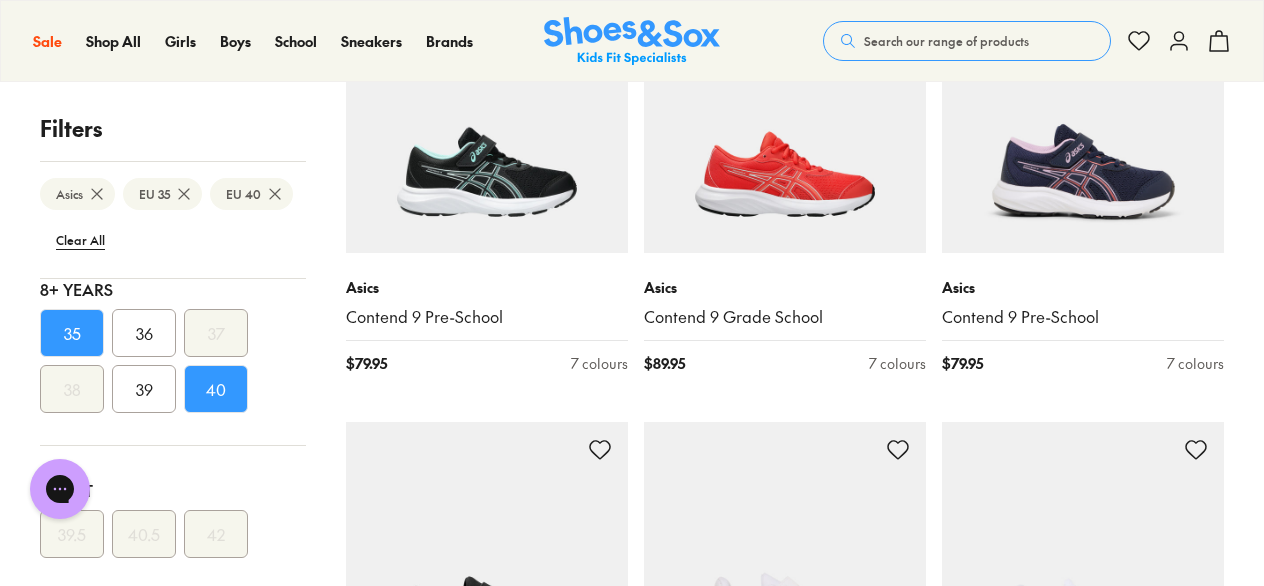 scroll, scrollTop: 0, scrollLeft: 0, axis: both 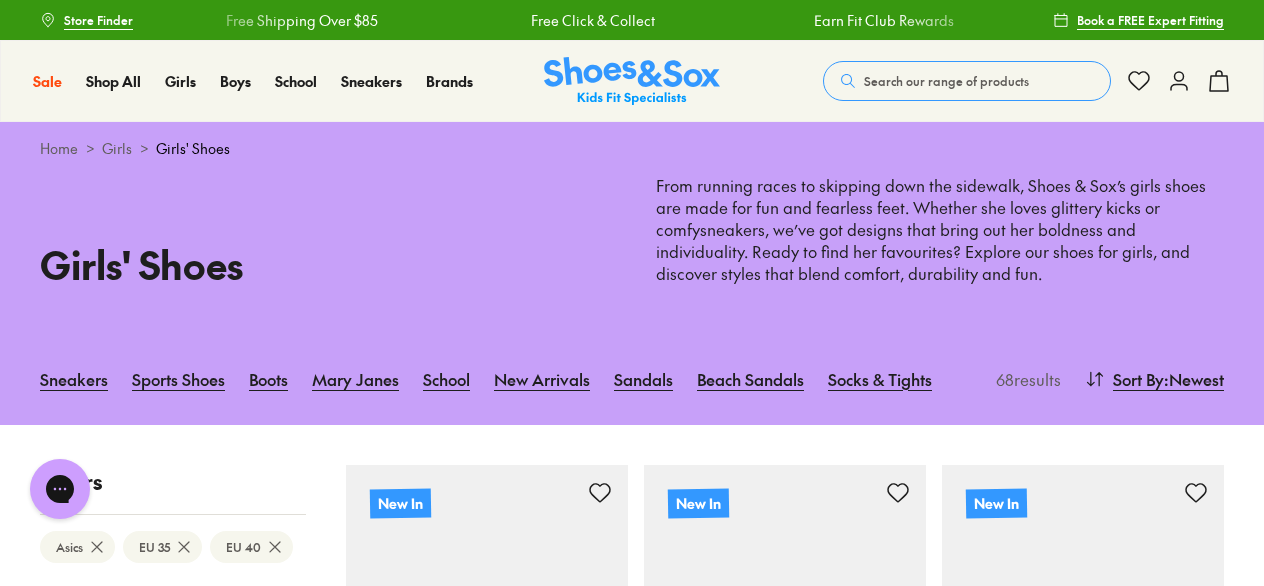 click 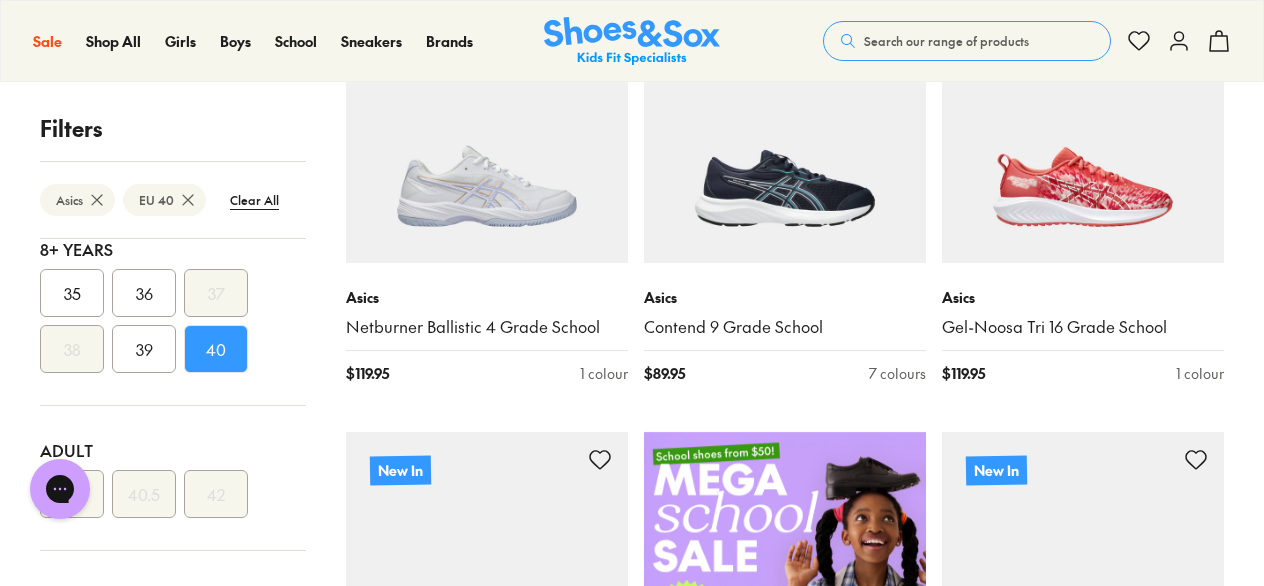 scroll, scrollTop: 310, scrollLeft: 0, axis: vertical 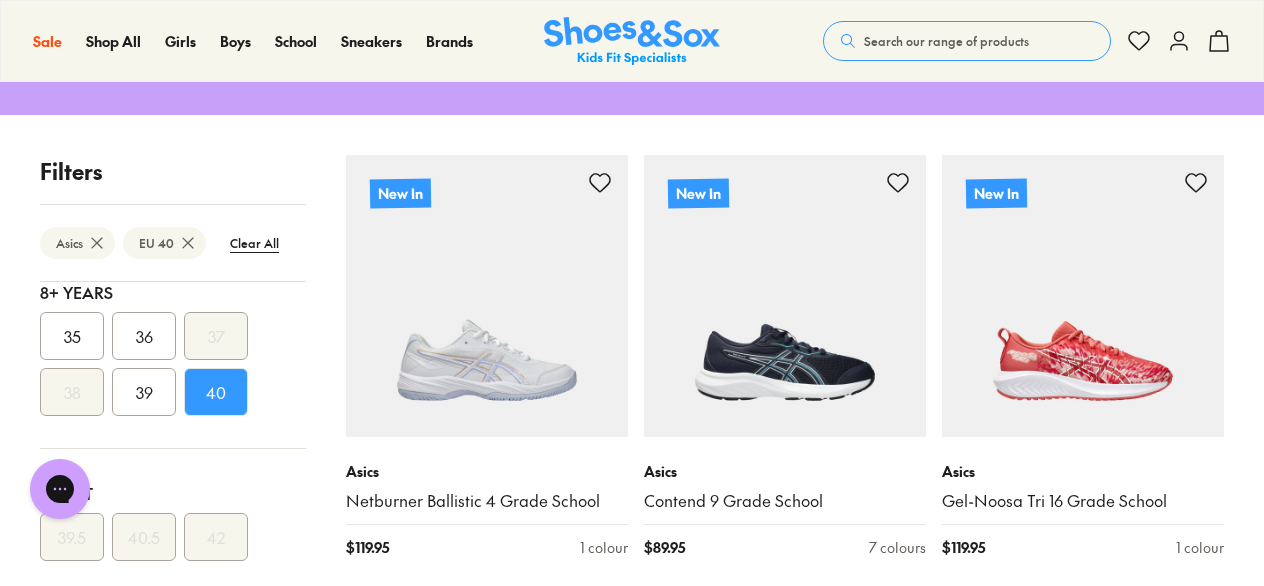click on "39" at bounding box center (144, 392) 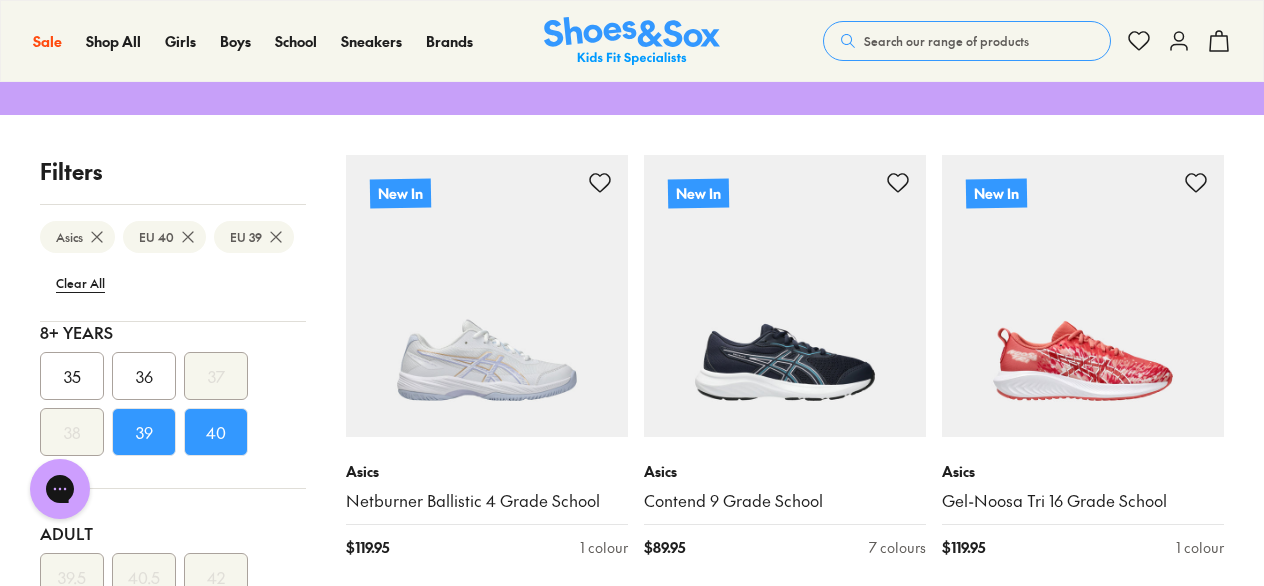 scroll, scrollTop: 0, scrollLeft: 0, axis: both 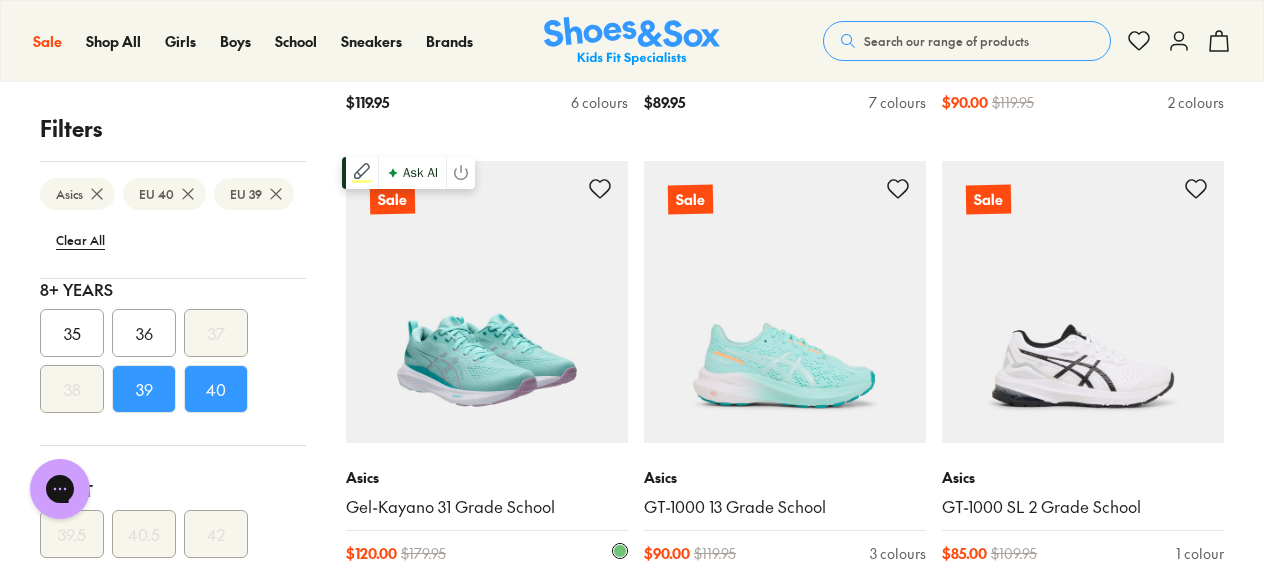 click at bounding box center [487, 302] 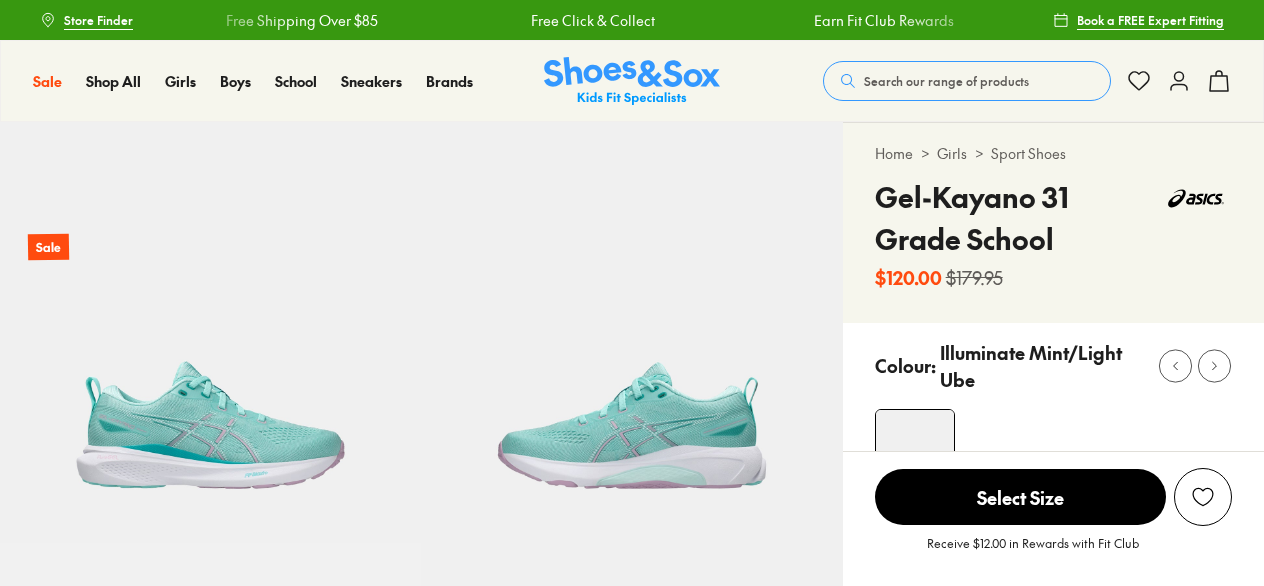 scroll, scrollTop: 0, scrollLeft: 0, axis: both 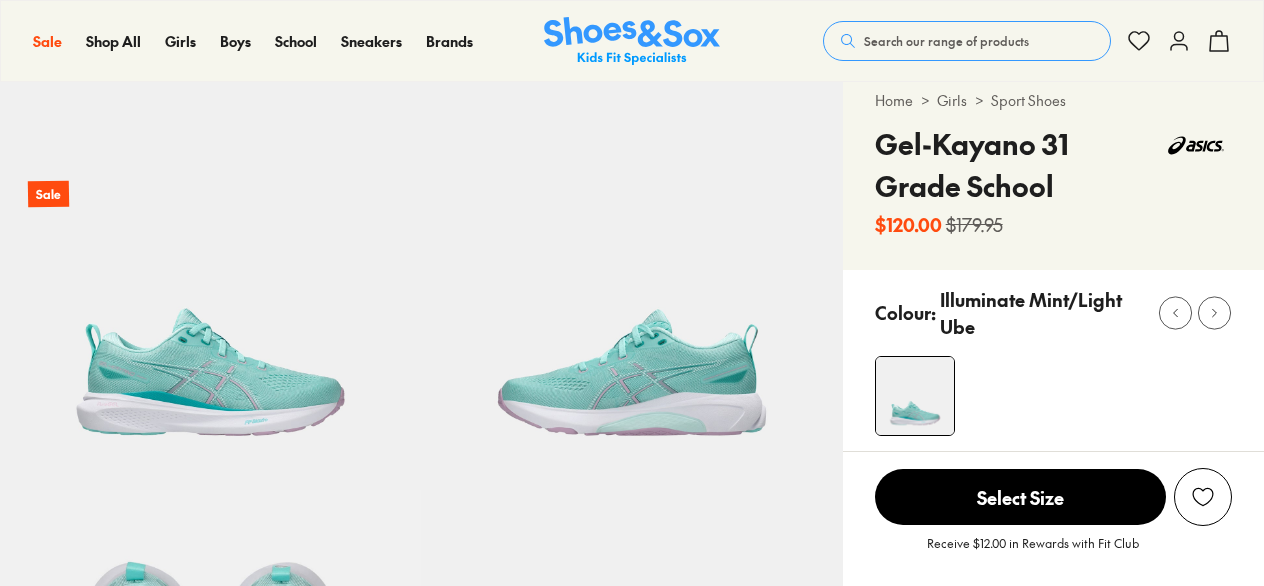 select on "*" 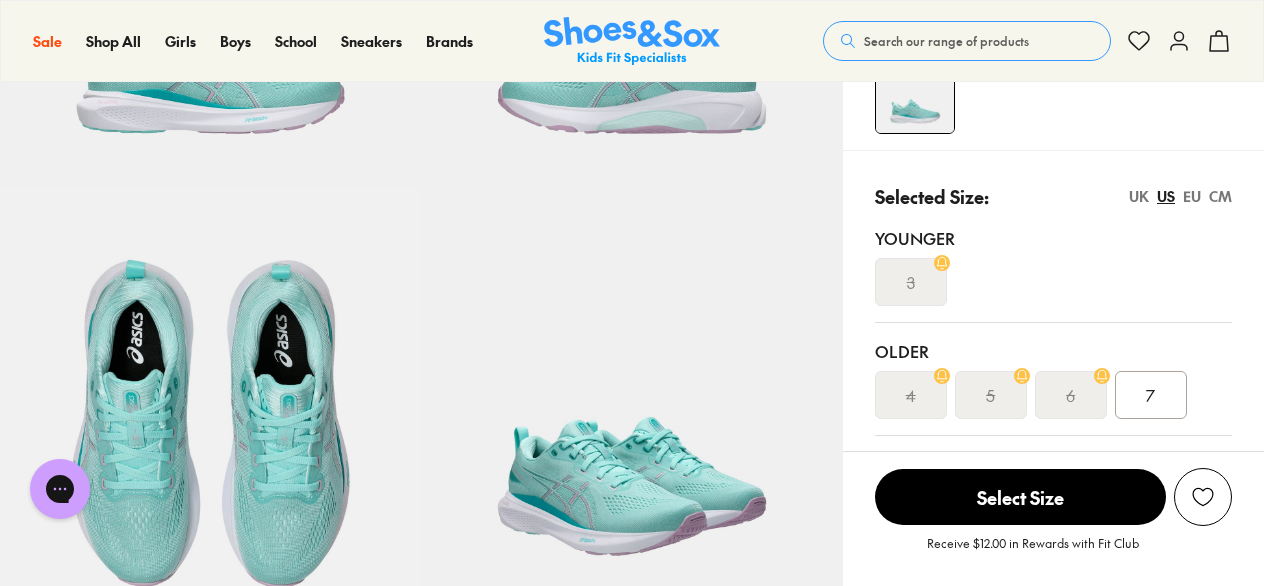scroll, scrollTop: 384, scrollLeft: 0, axis: vertical 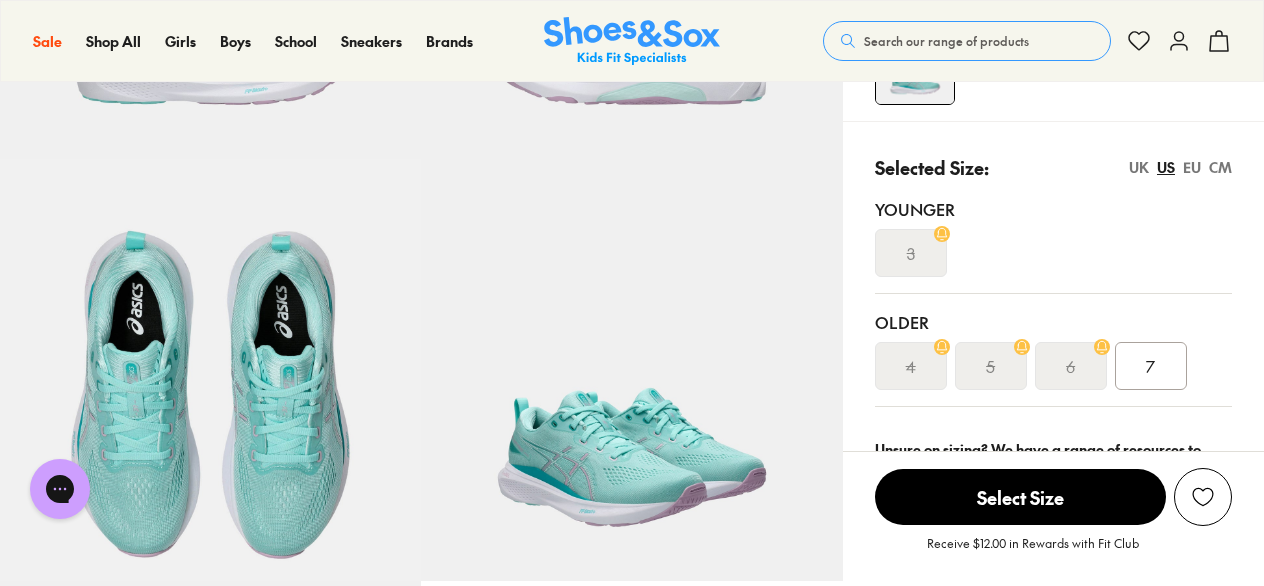 click on "5" at bounding box center [990, 366] 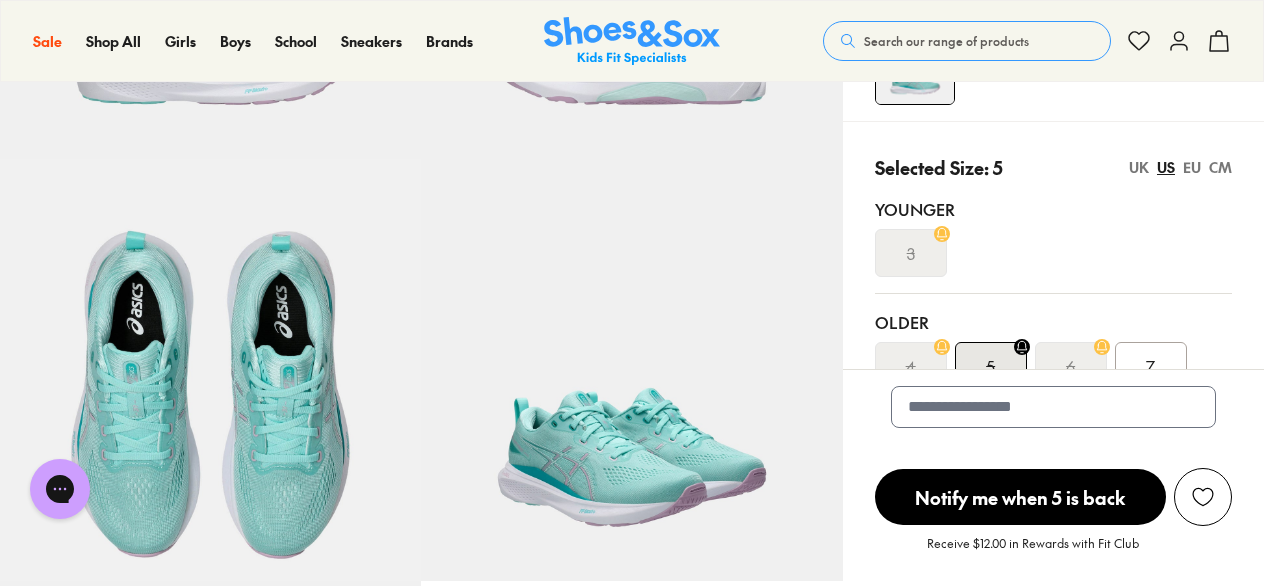 click on "Younger 3" at bounding box center (1053, 237) 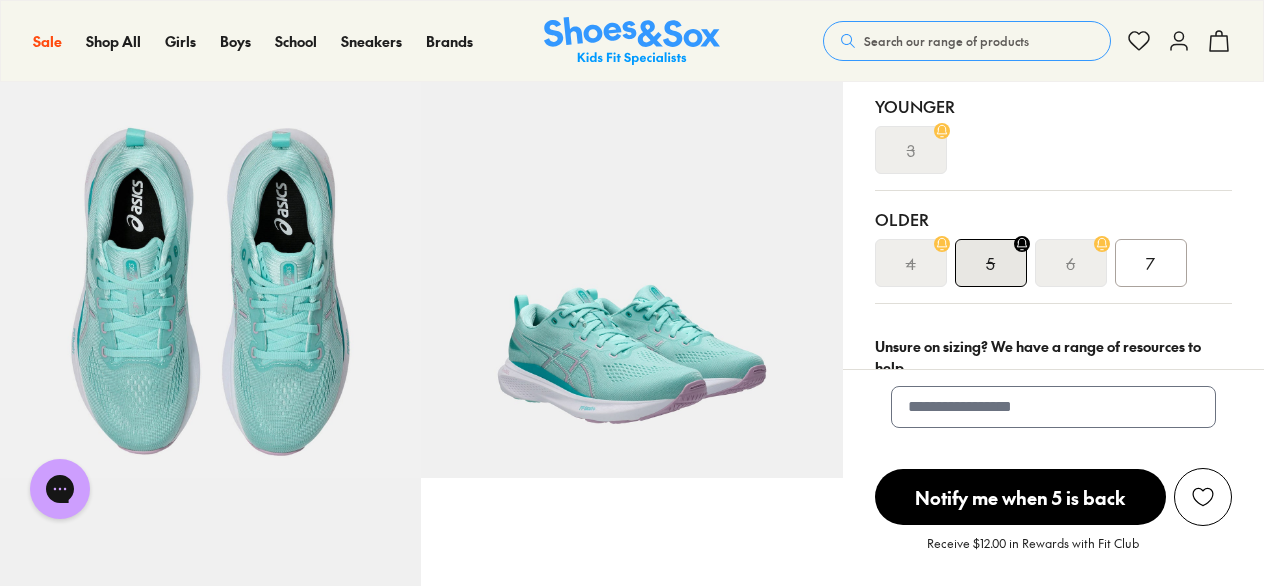 scroll, scrollTop: 0, scrollLeft: 0, axis: both 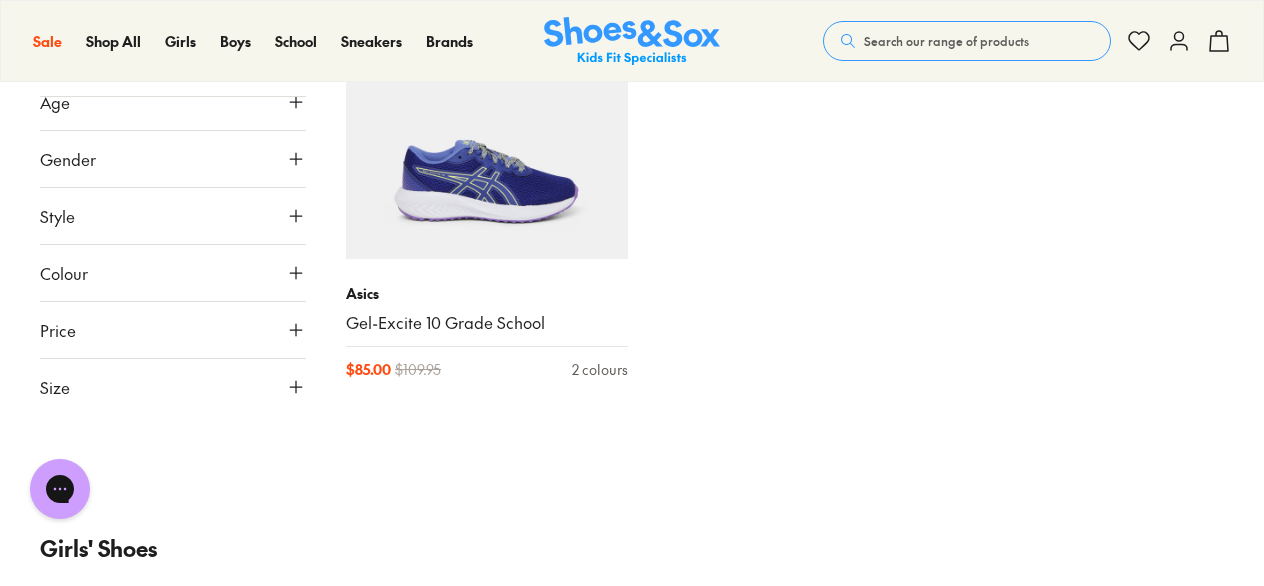 click 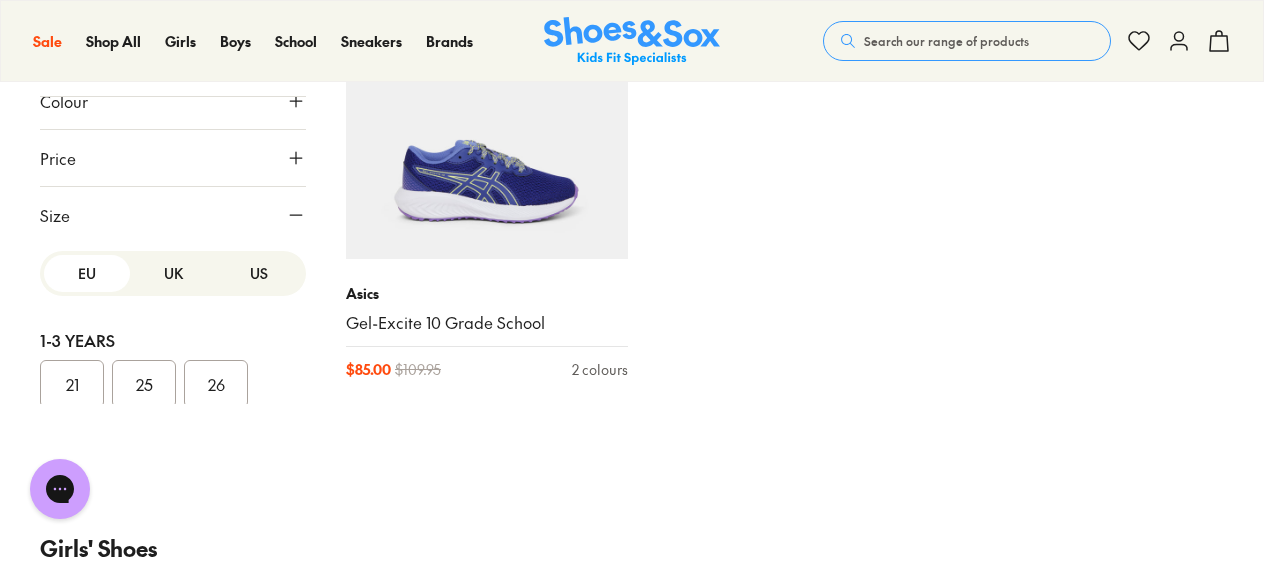 scroll, scrollTop: 246, scrollLeft: 0, axis: vertical 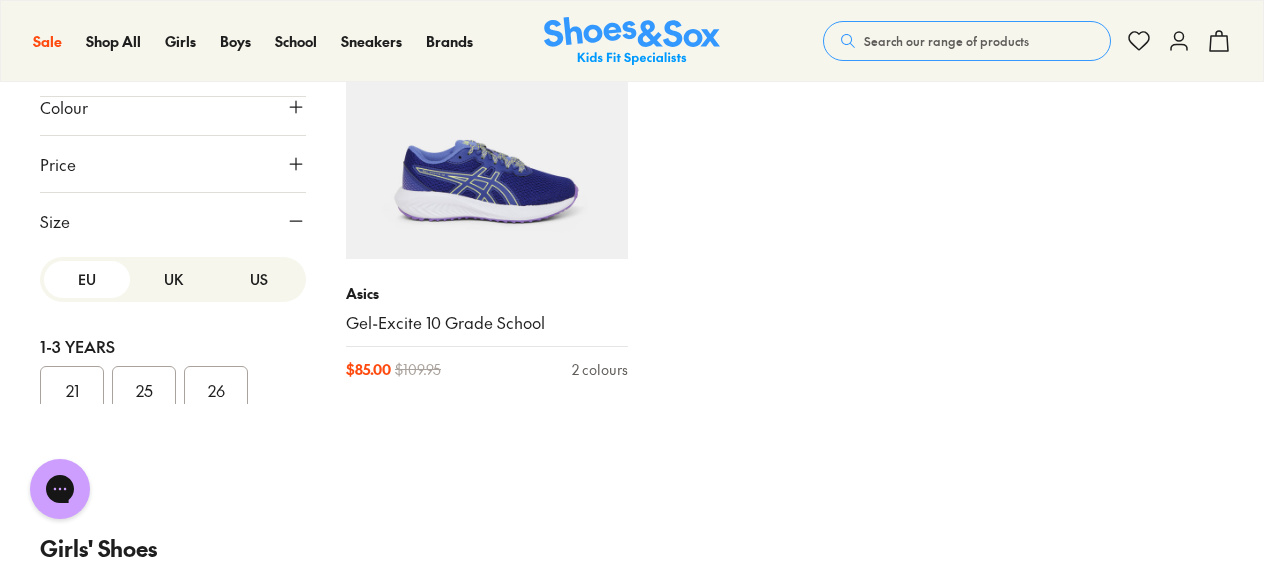 click on "US" at bounding box center (259, 279) 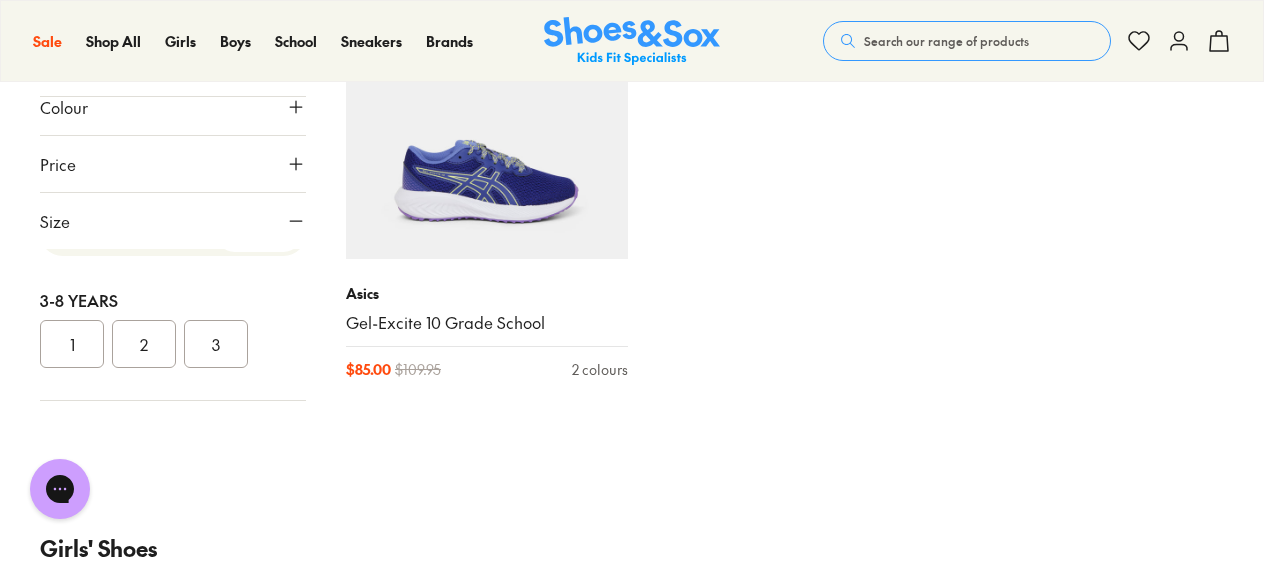 scroll, scrollTop: 62, scrollLeft: 0, axis: vertical 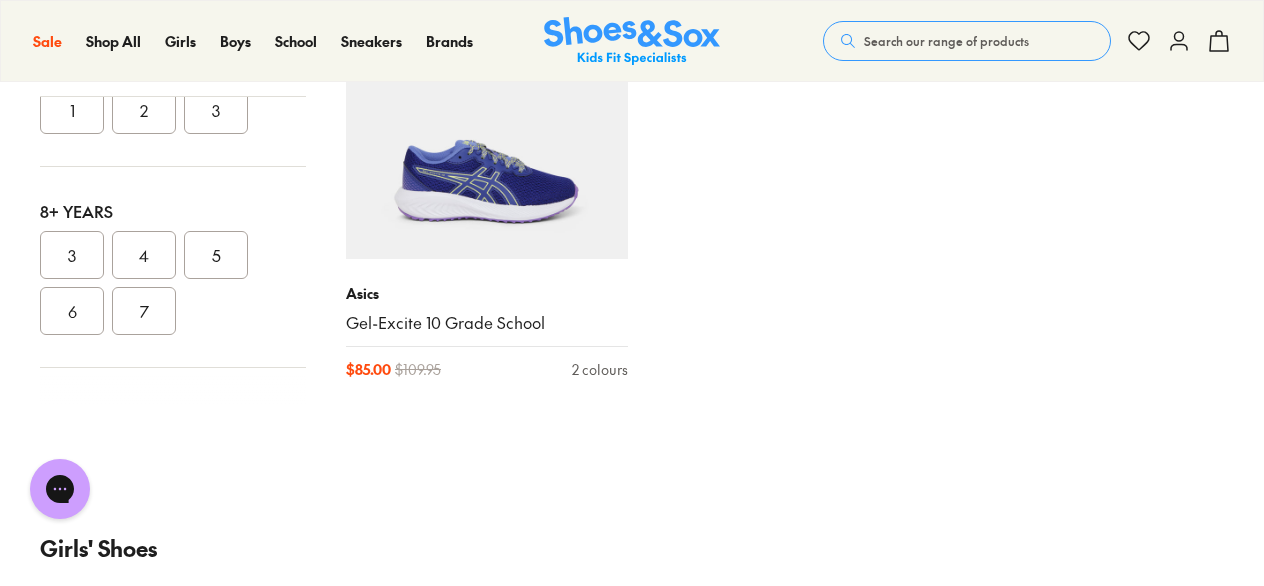 click on "4" at bounding box center [144, 255] 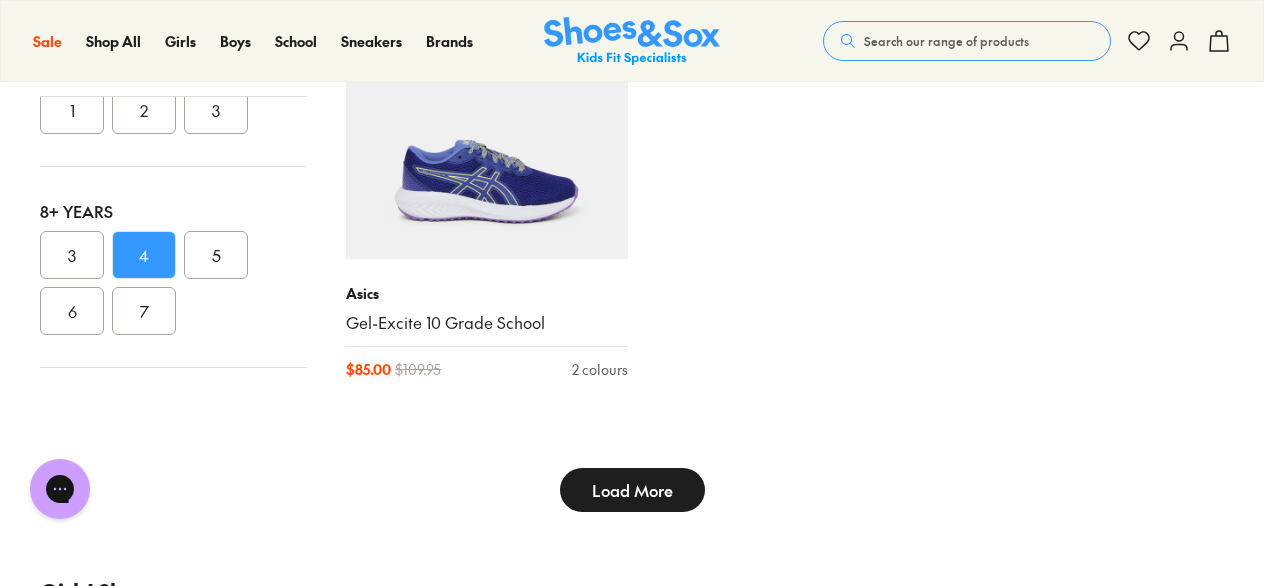 scroll, scrollTop: 0, scrollLeft: 0, axis: both 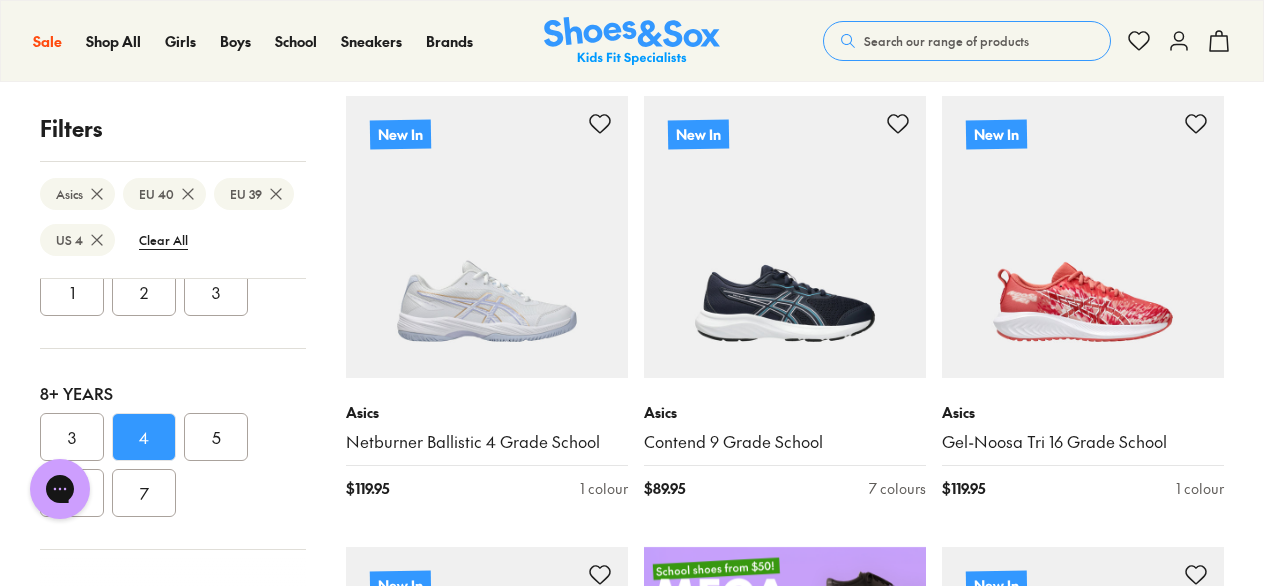 click 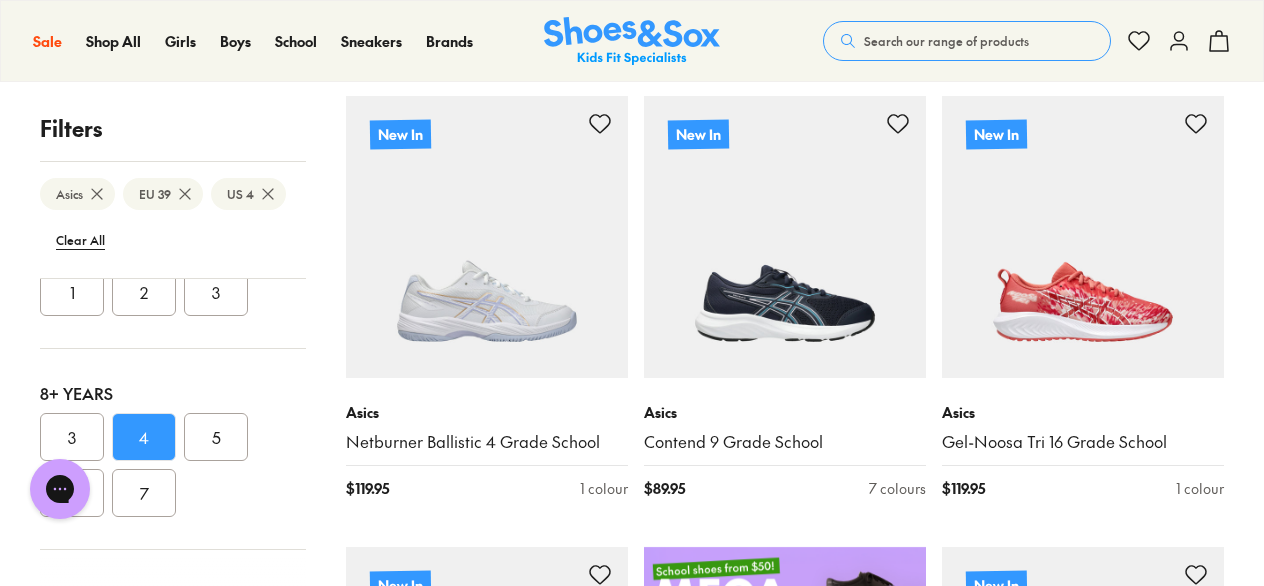 scroll, scrollTop: 65, scrollLeft: 0, axis: vertical 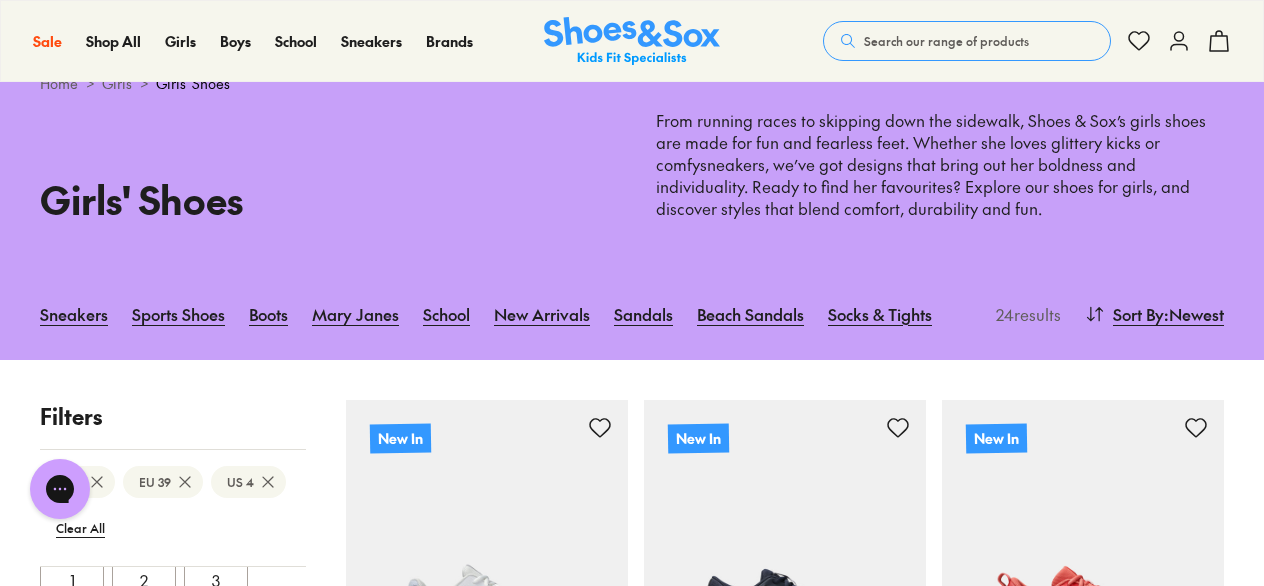 click 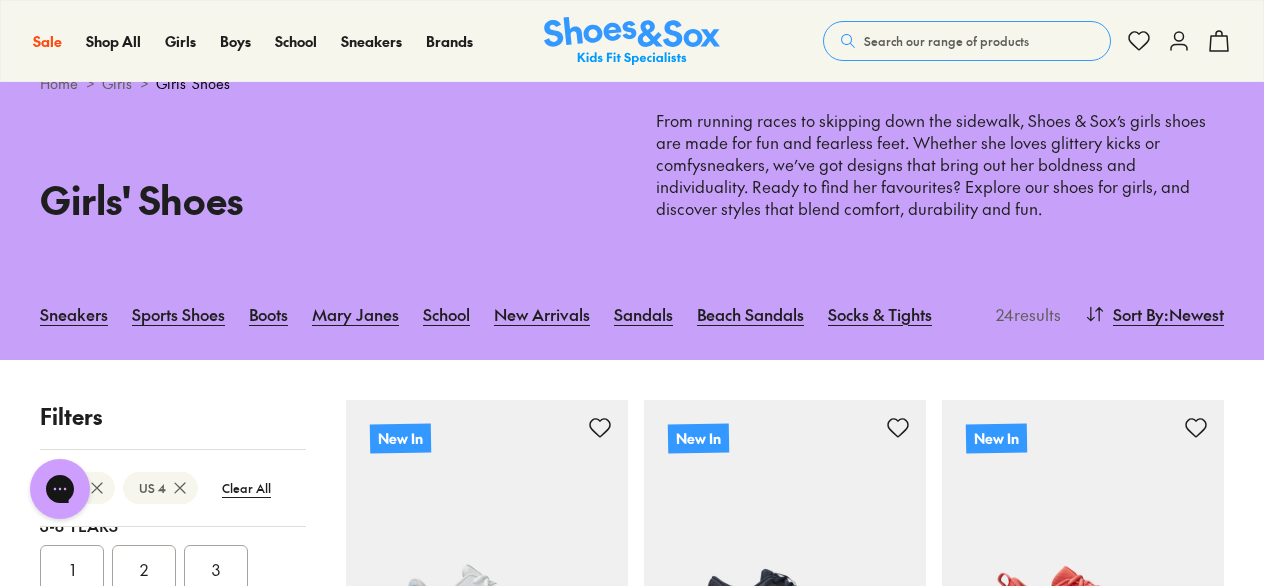 scroll, scrollTop: 259, scrollLeft: 0, axis: vertical 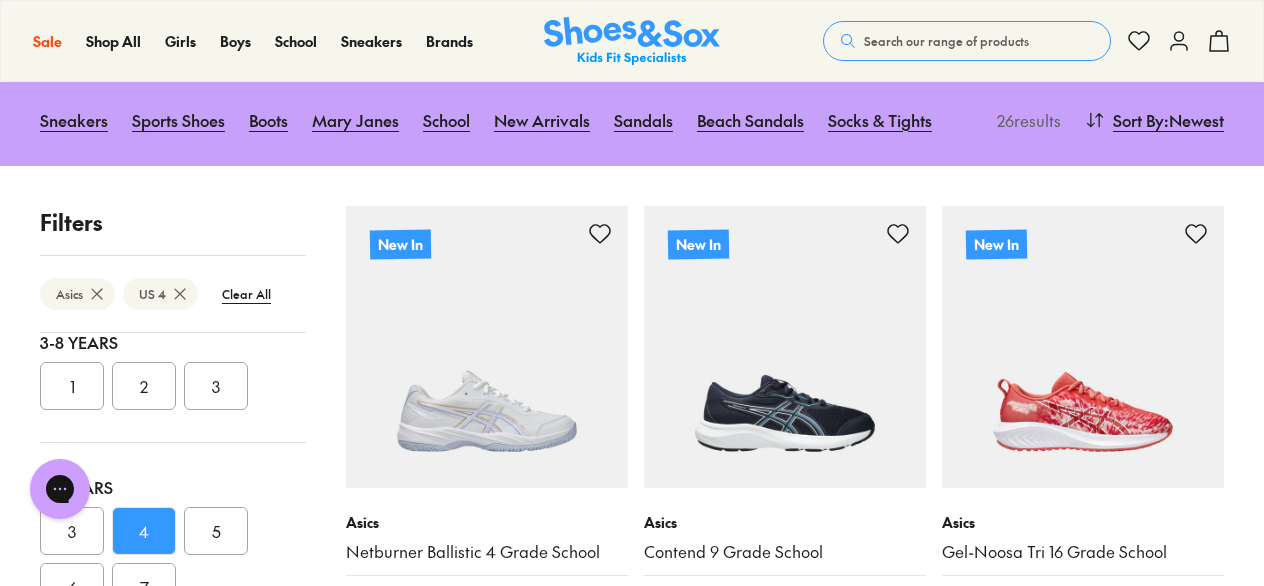 click on "5" at bounding box center (216, 531) 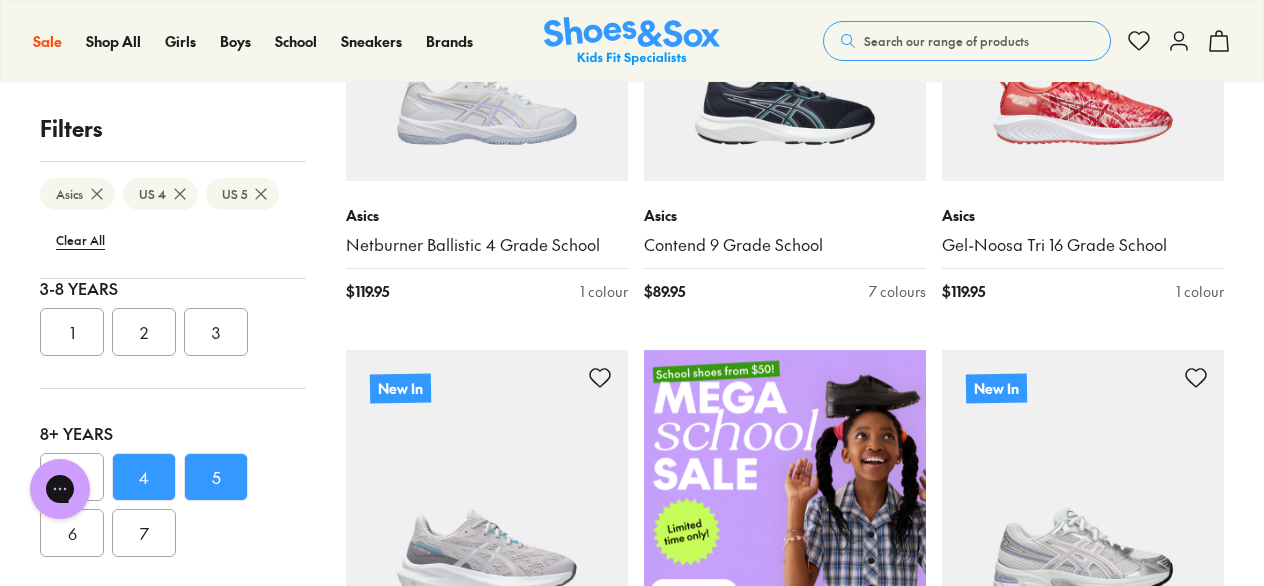 scroll, scrollTop: 385, scrollLeft: 0, axis: vertical 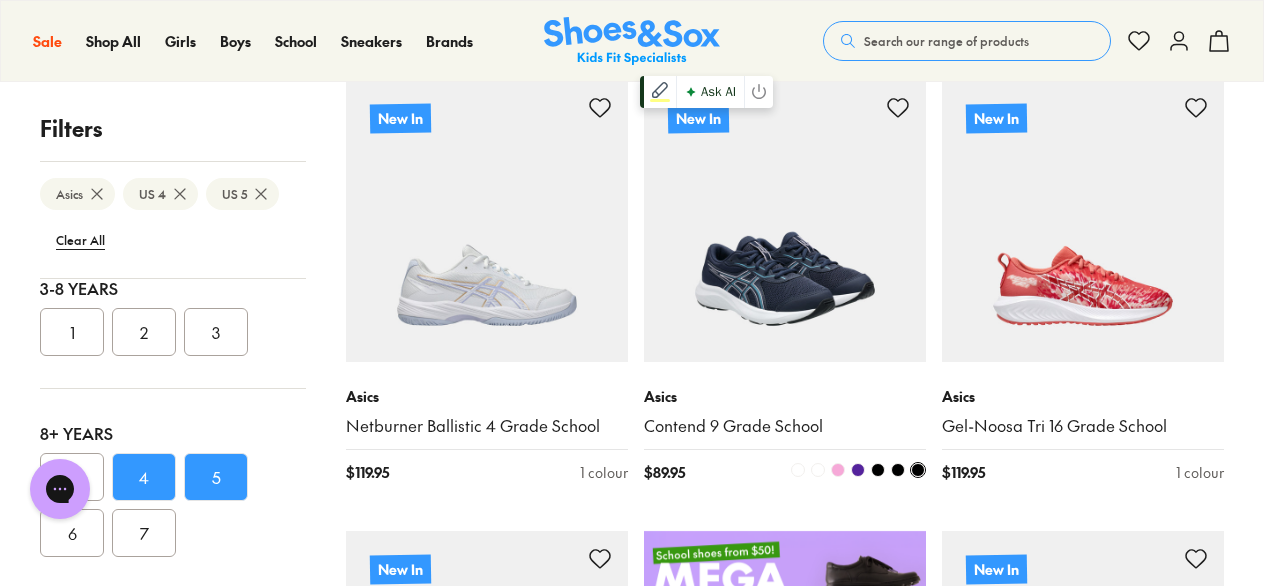 click at bounding box center [785, 221] 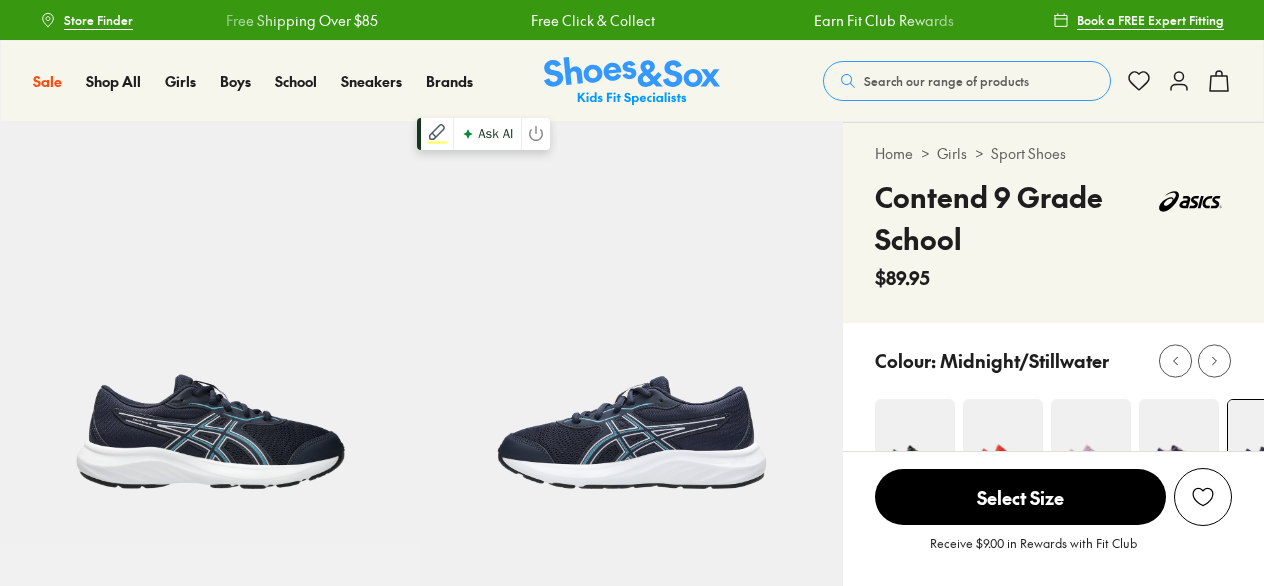 scroll, scrollTop: 0, scrollLeft: 0, axis: both 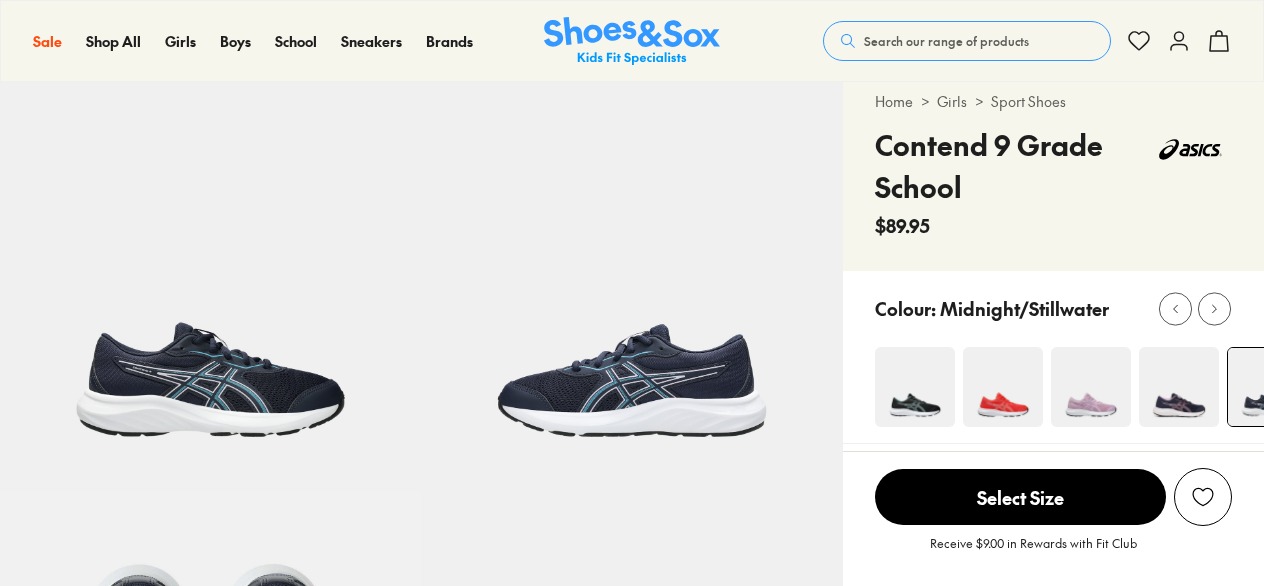 select on "*" 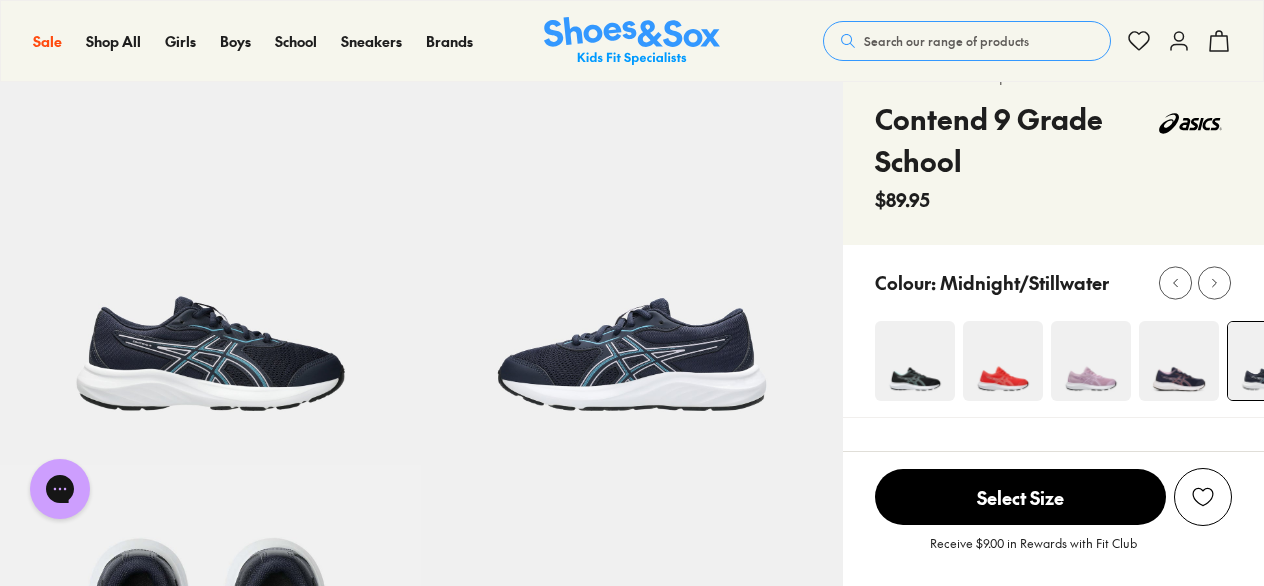 scroll, scrollTop: 121, scrollLeft: 0, axis: vertical 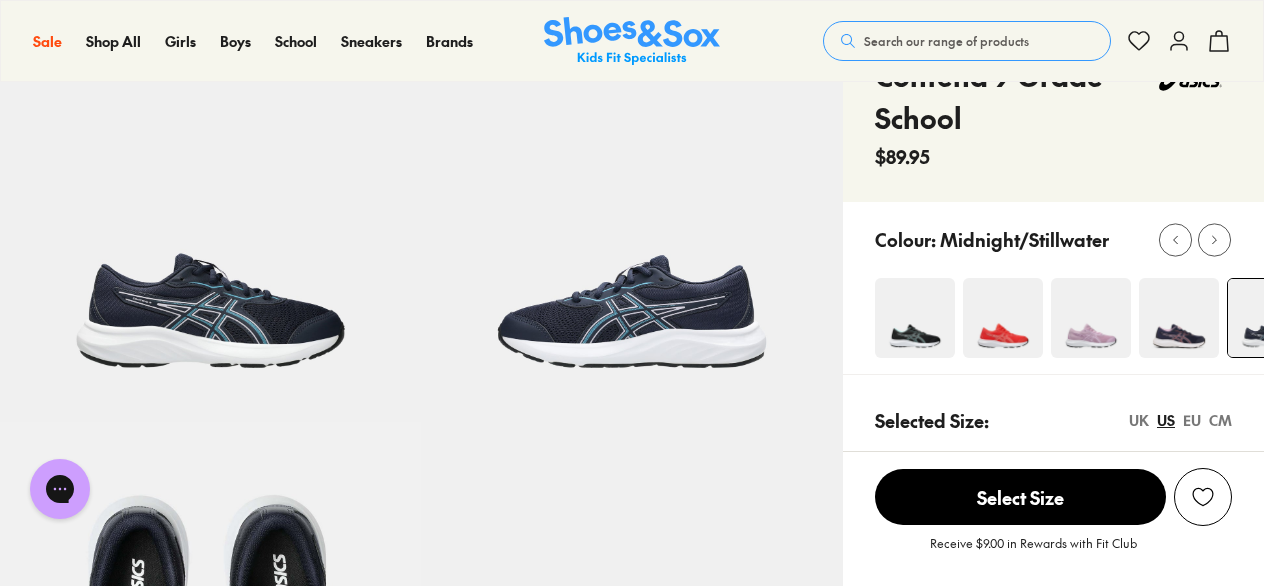 click at bounding box center [915, 318] 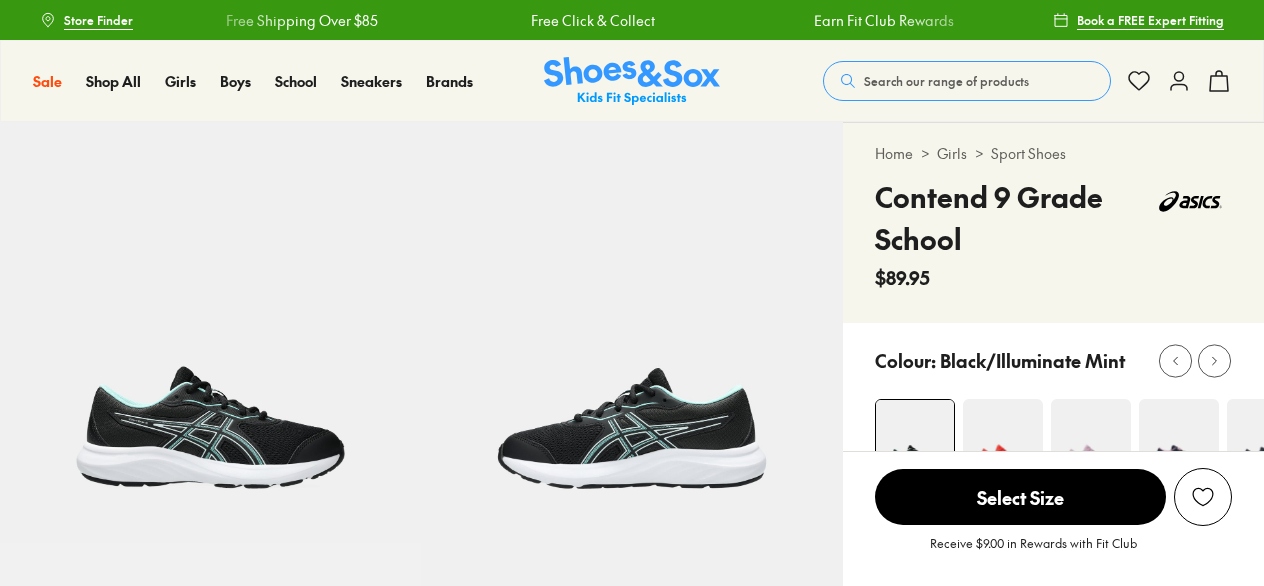 scroll, scrollTop: 0, scrollLeft: 0, axis: both 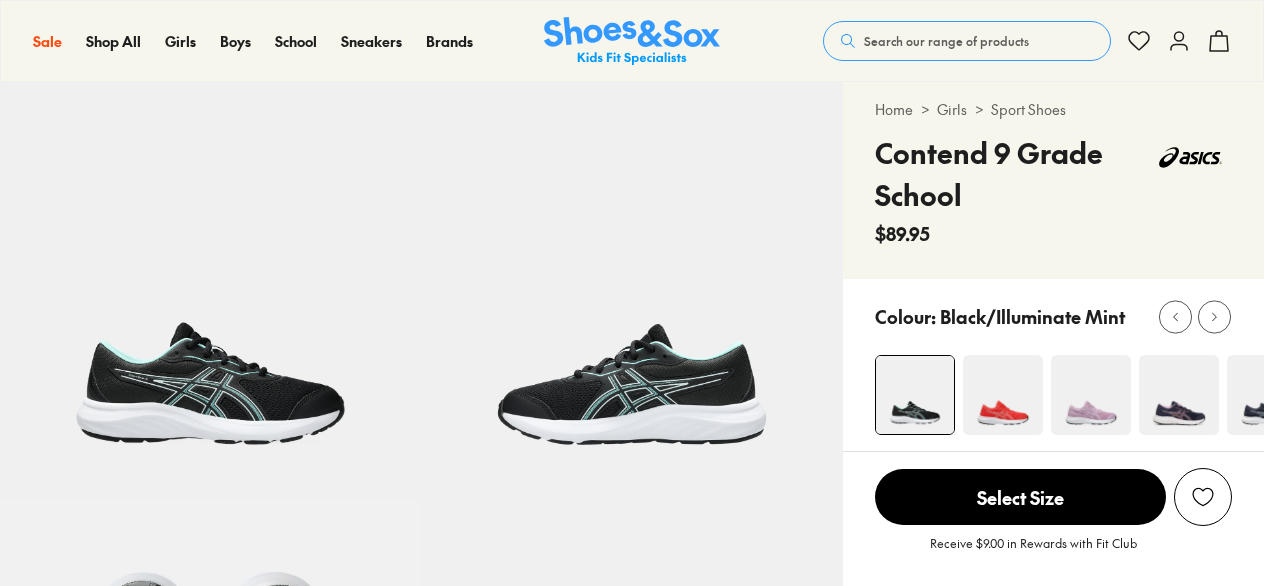 select on "*" 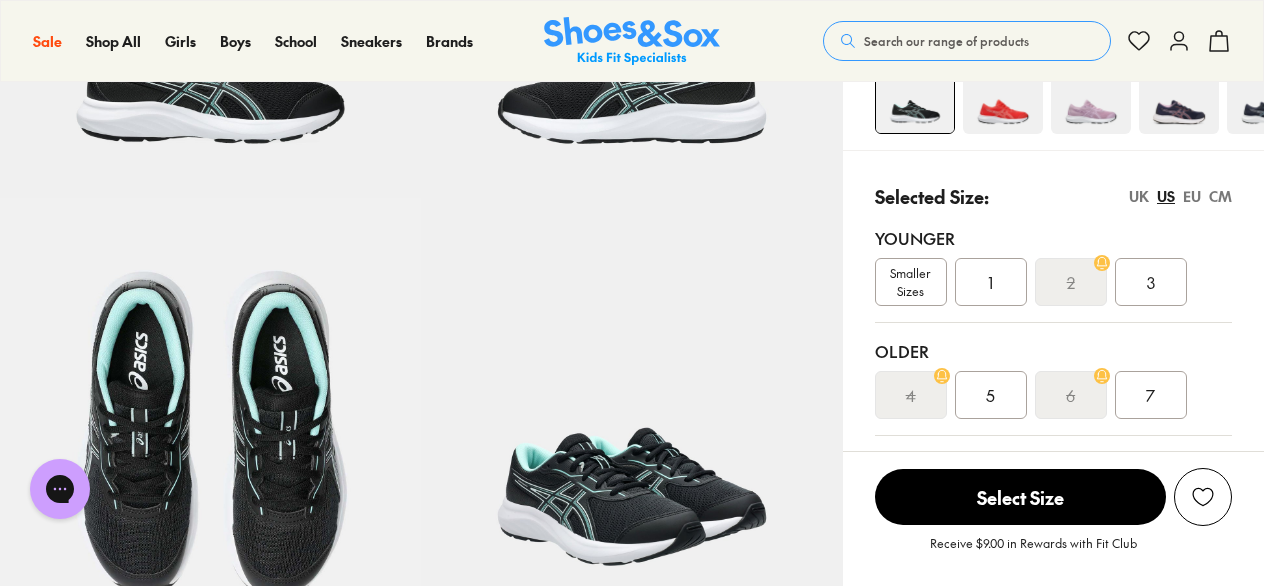 scroll, scrollTop: 408, scrollLeft: 0, axis: vertical 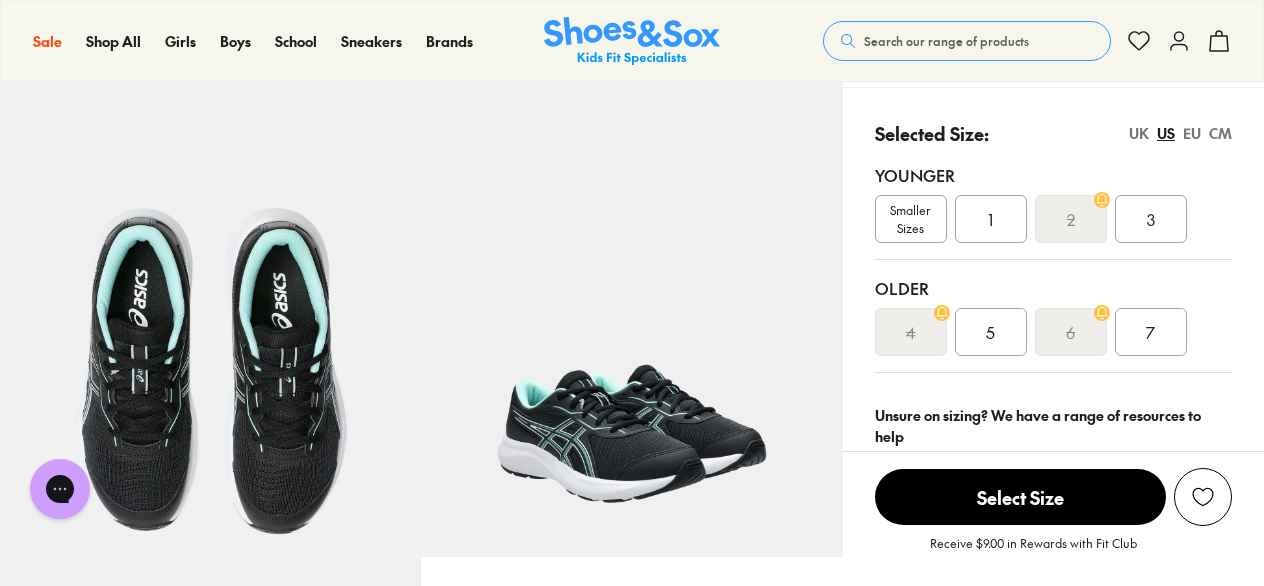click on "5" at bounding box center (991, 332) 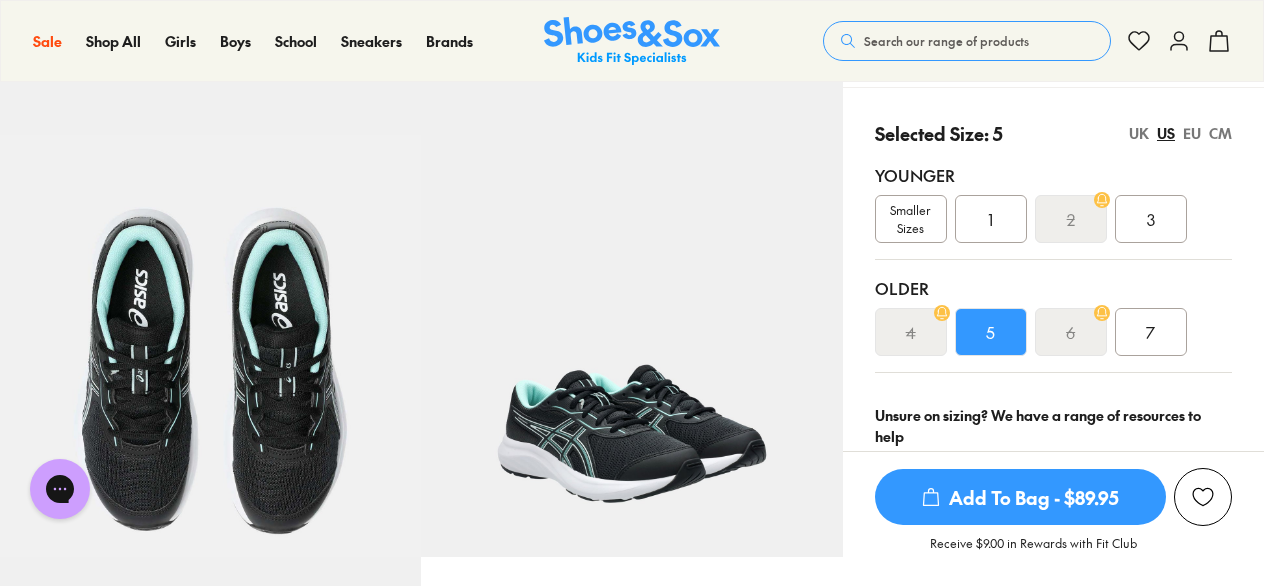 click on "Add To Bag - $89.95" at bounding box center [1020, 497] 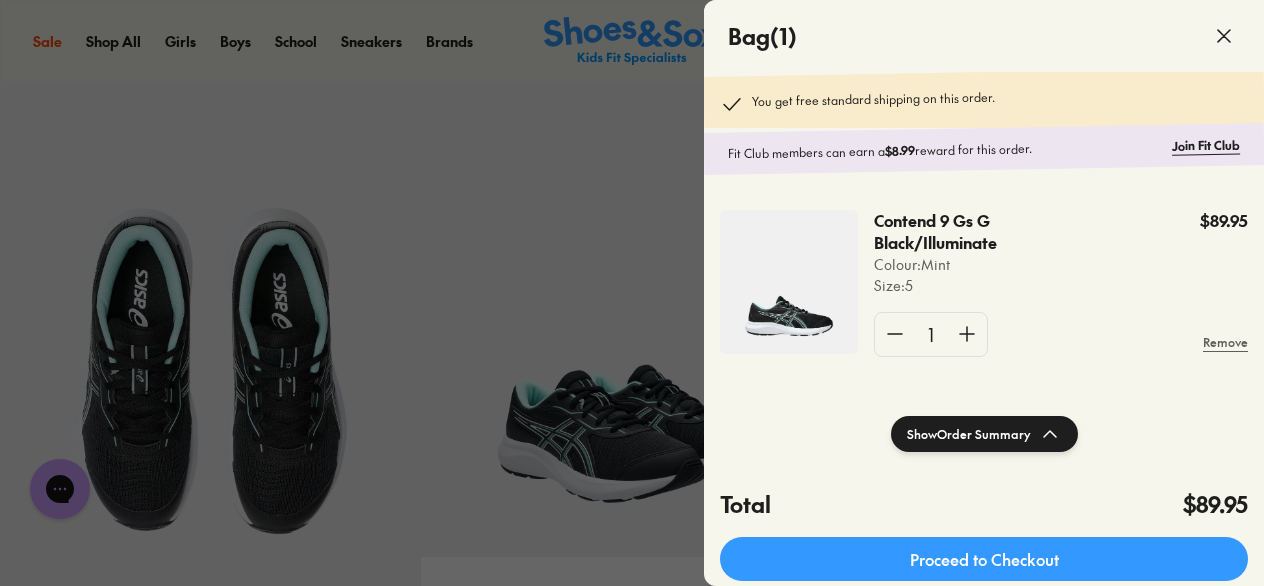 click 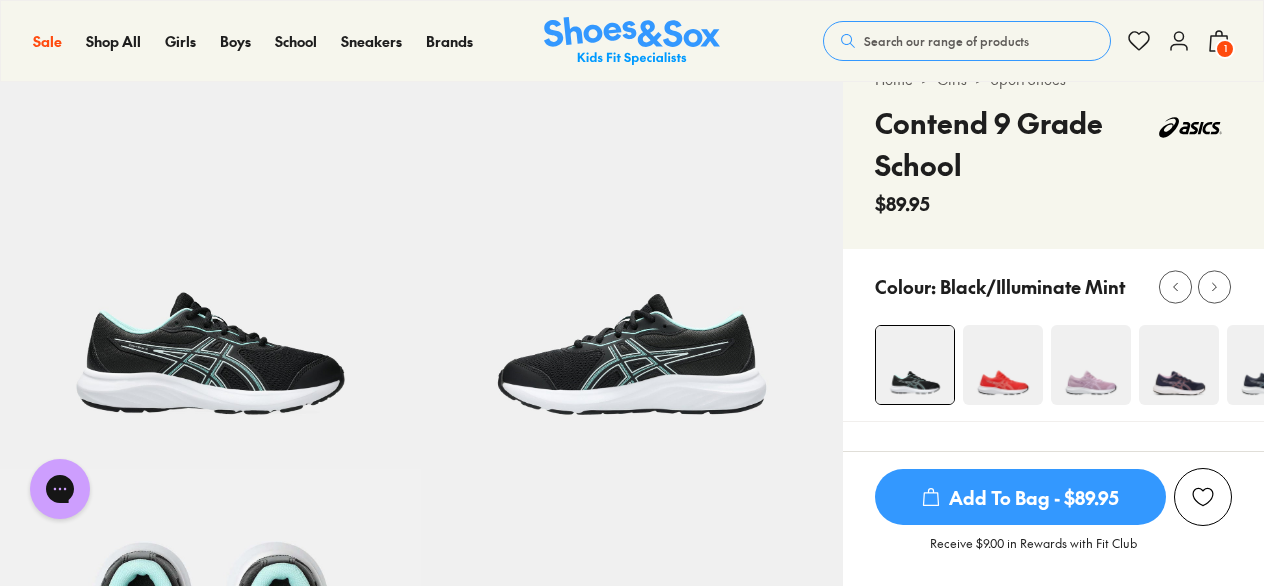 scroll, scrollTop: 24, scrollLeft: 0, axis: vertical 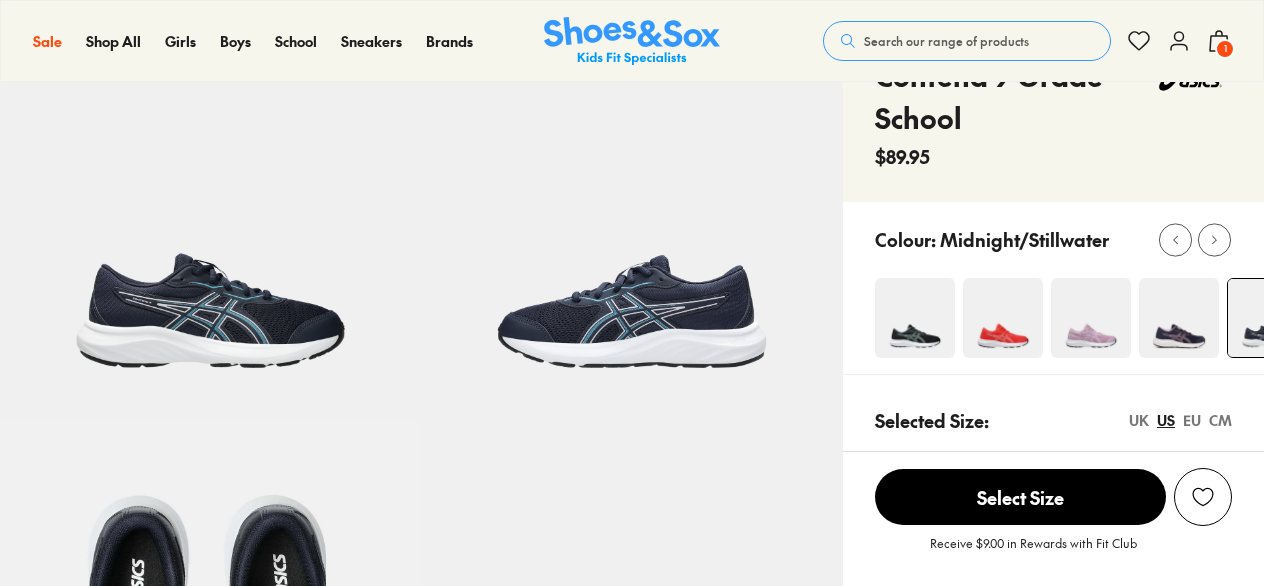 select on "*" 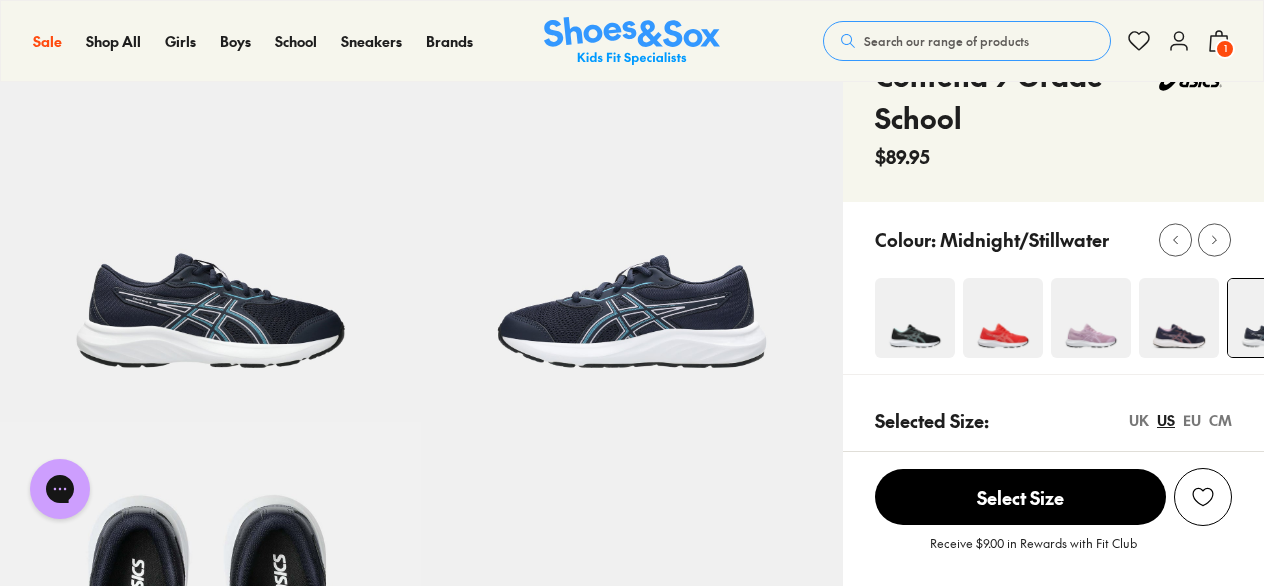scroll, scrollTop: 0, scrollLeft: 0, axis: both 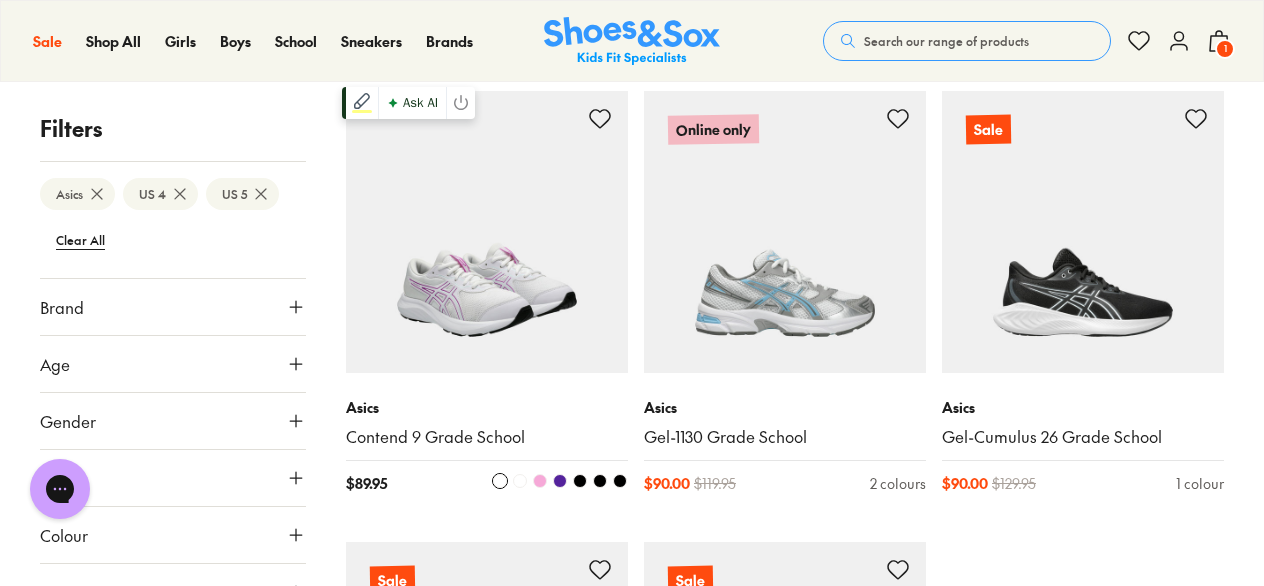 click at bounding box center [487, 232] 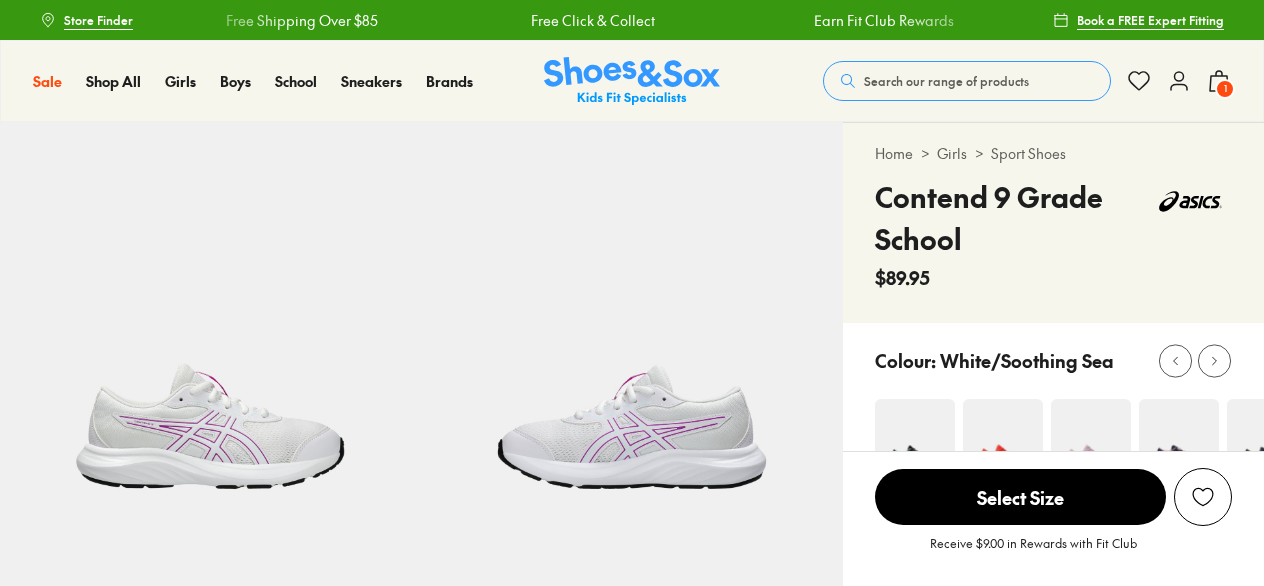 scroll, scrollTop: 0, scrollLeft: 0, axis: both 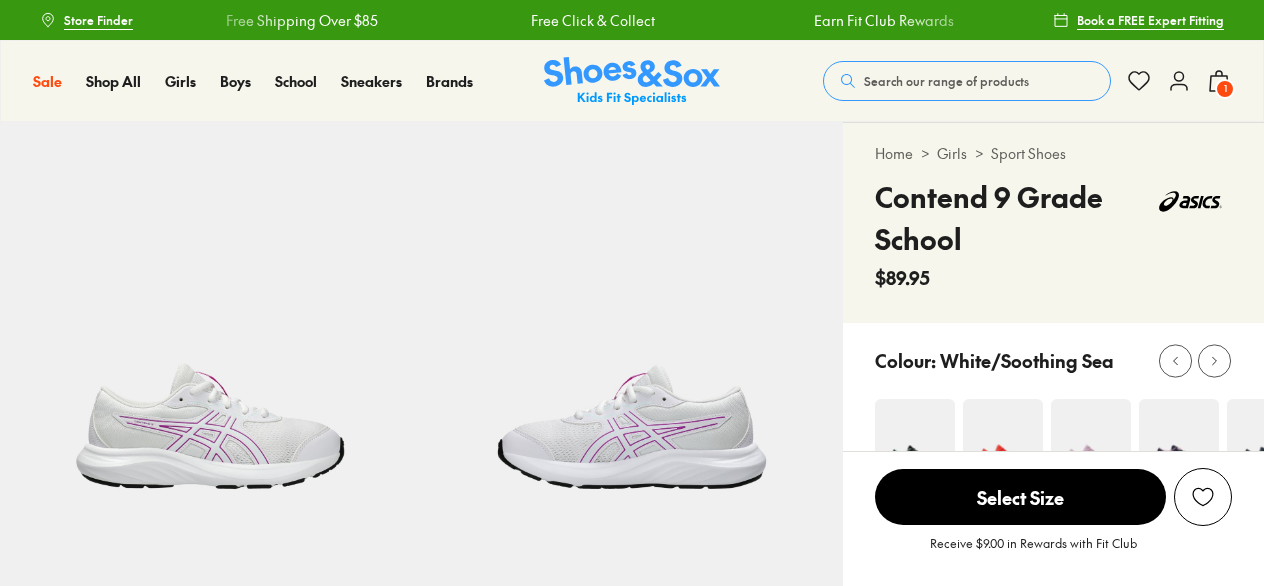 select on "*" 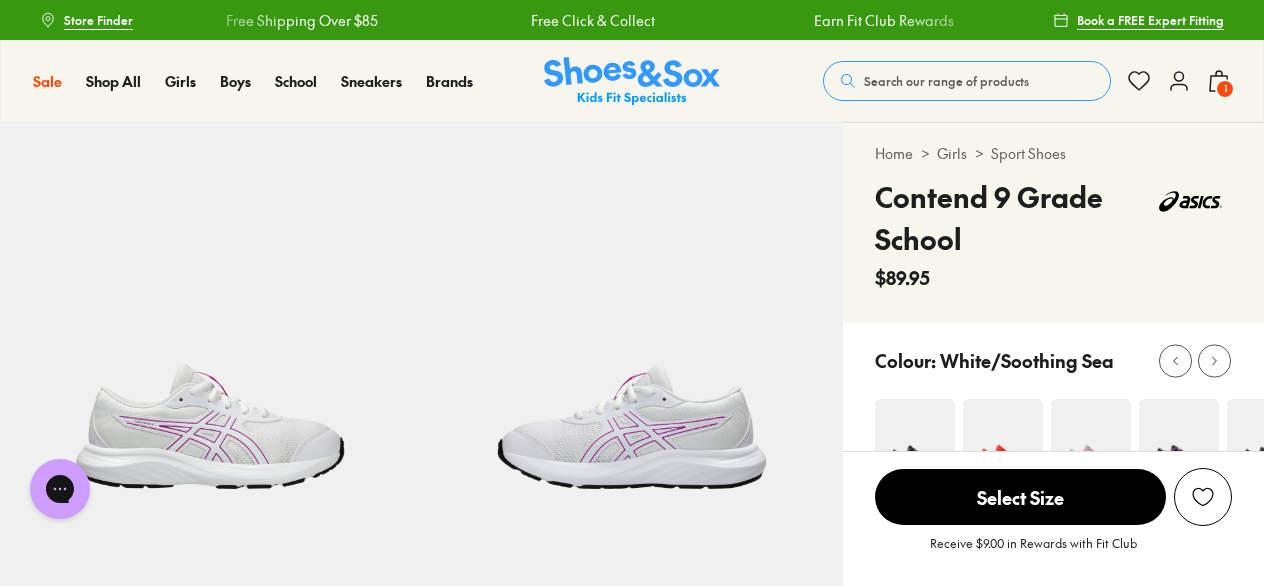 scroll, scrollTop: 0, scrollLeft: 0, axis: both 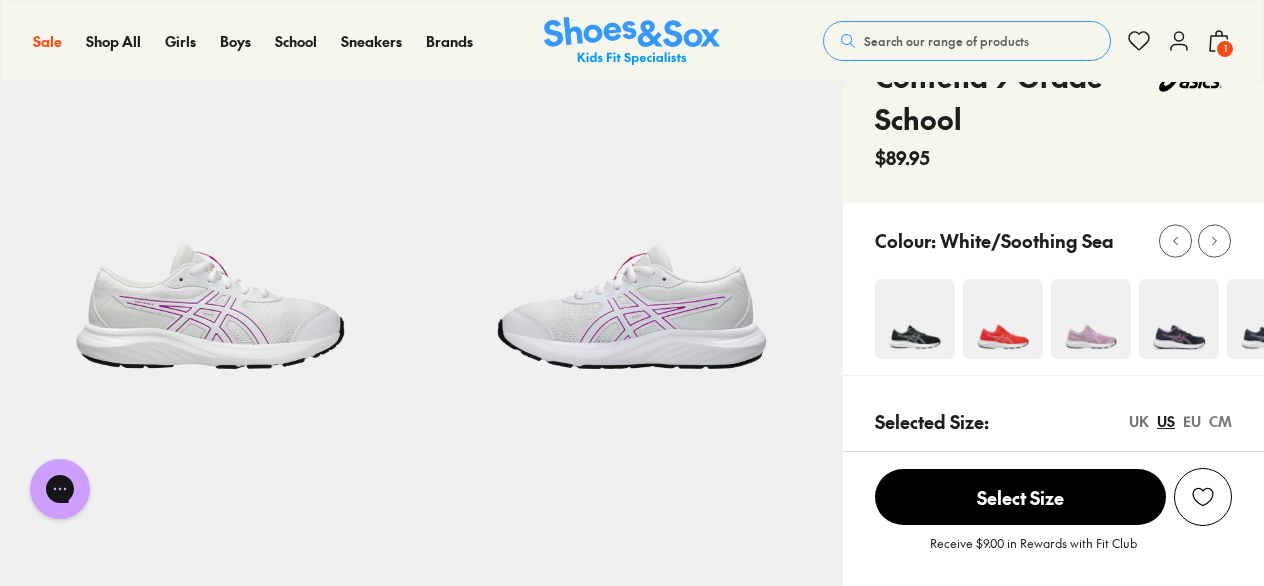 click at bounding box center [1204, 240] 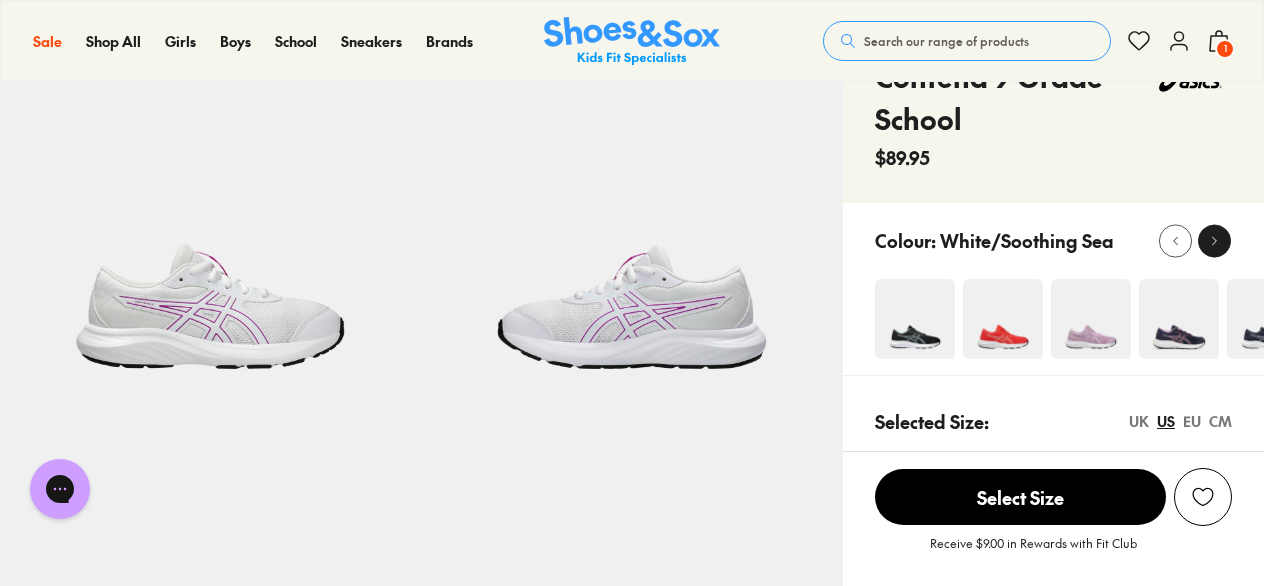 click 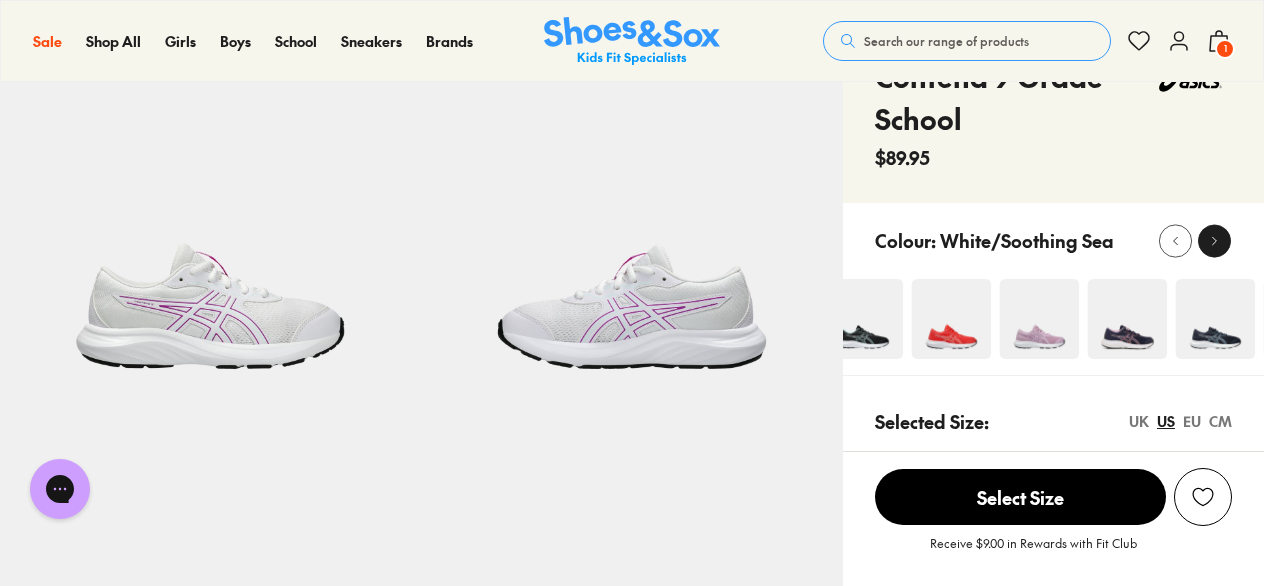 click 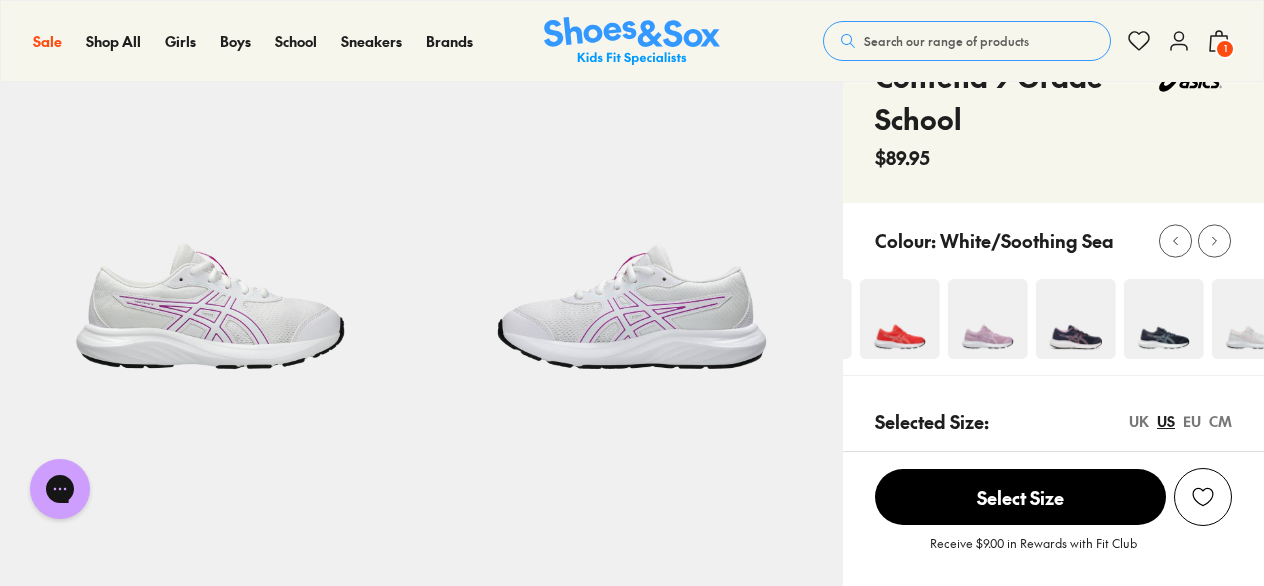 click at bounding box center (1163, 319) 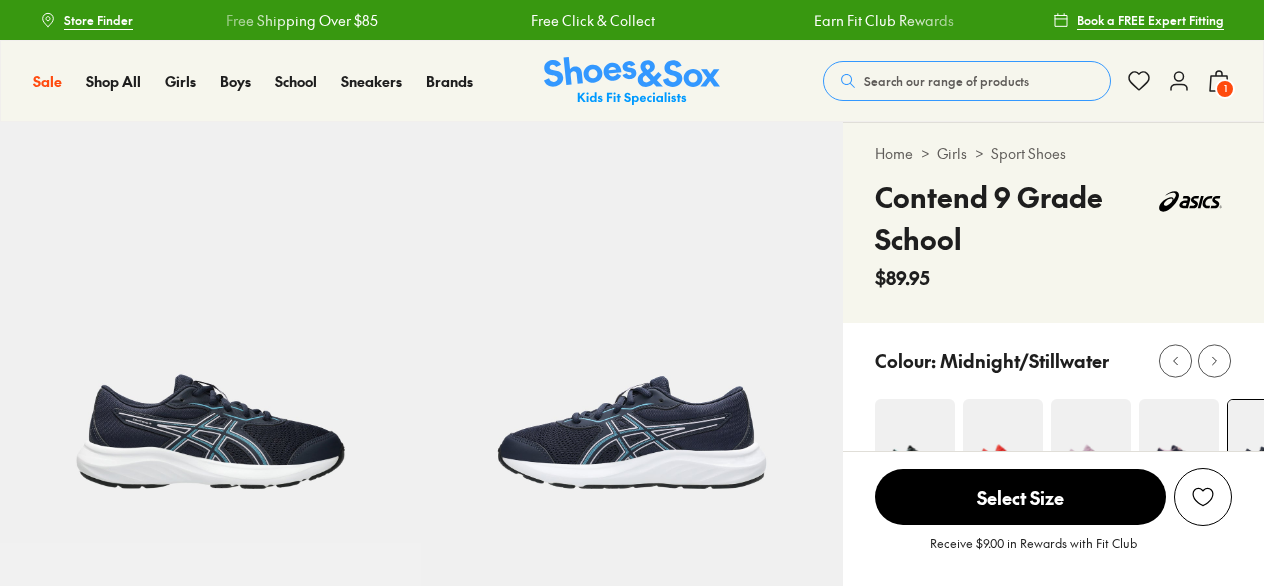 scroll, scrollTop: 0, scrollLeft: 0, axis: both 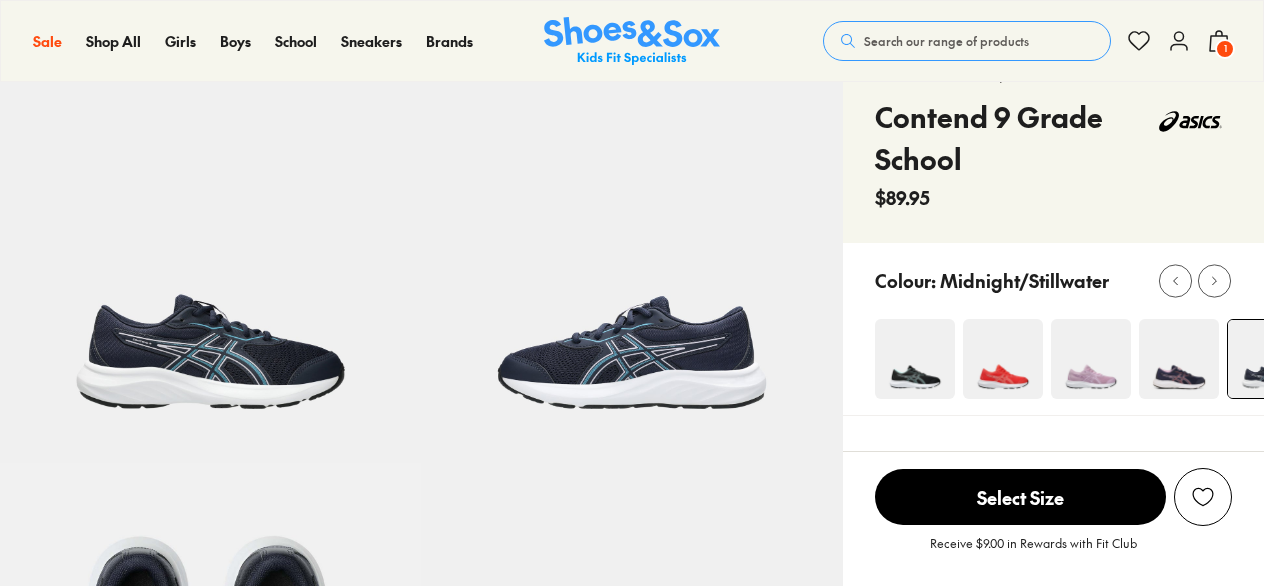 select on "*" 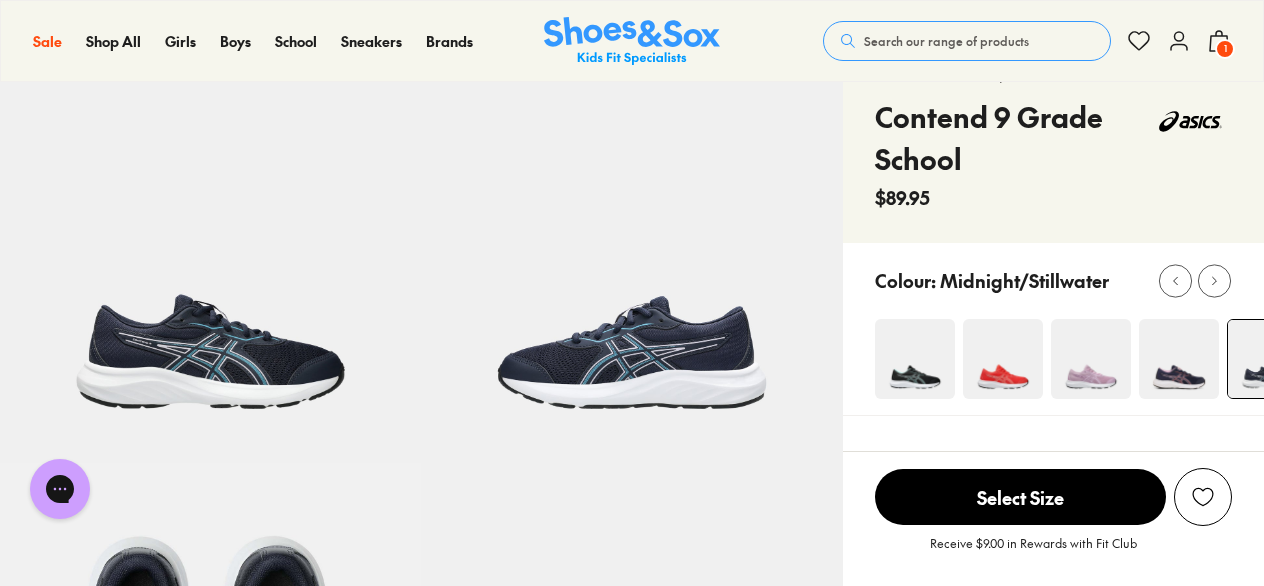 scroll, scrollTop: 0, scrollLeft: 0, axis: both 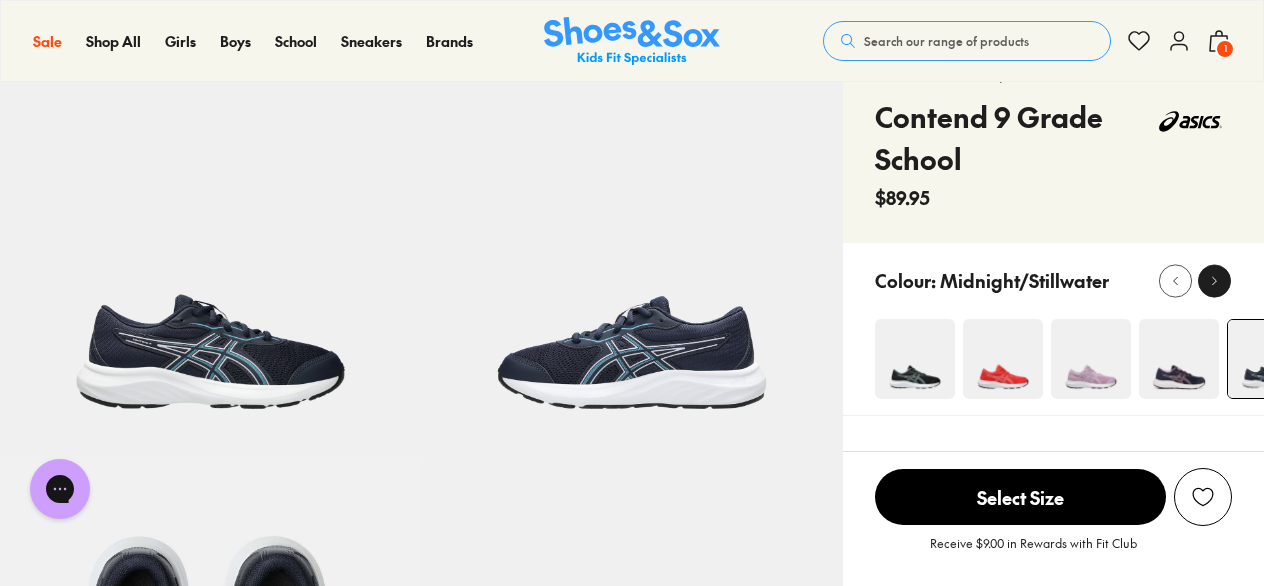 click at bounding box center (1214, 280) 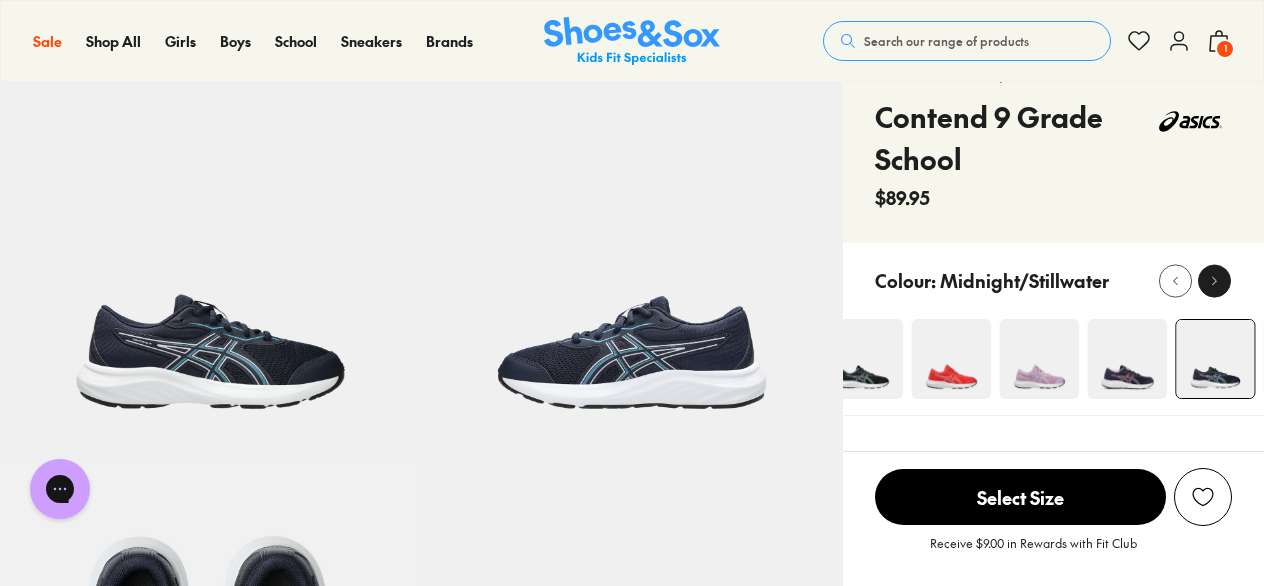 click 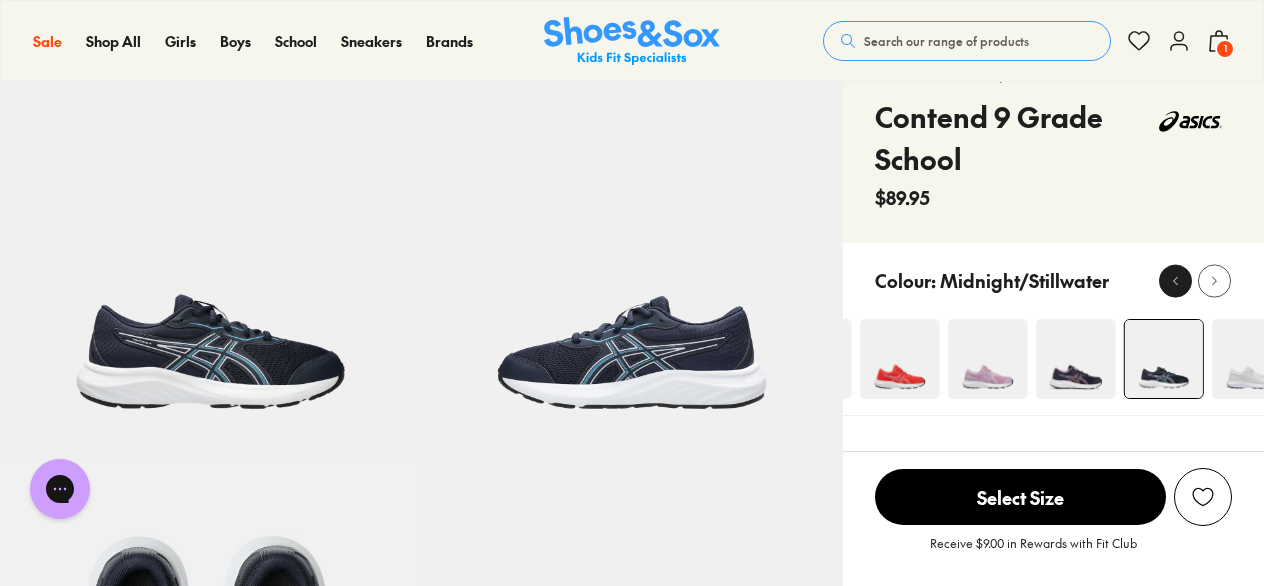 click 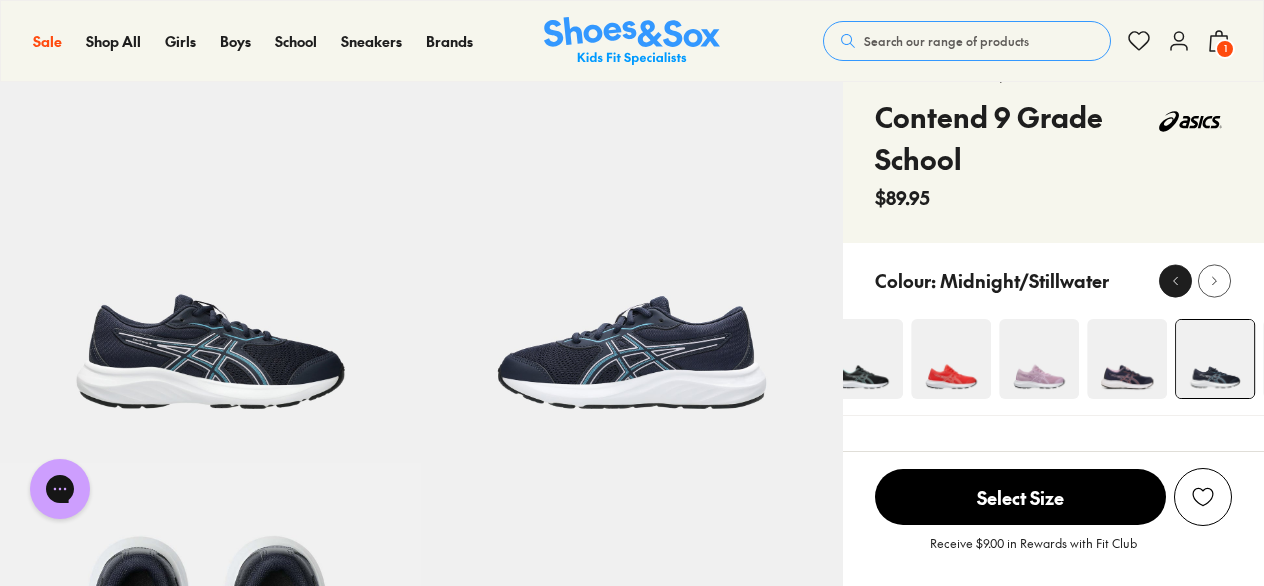 click 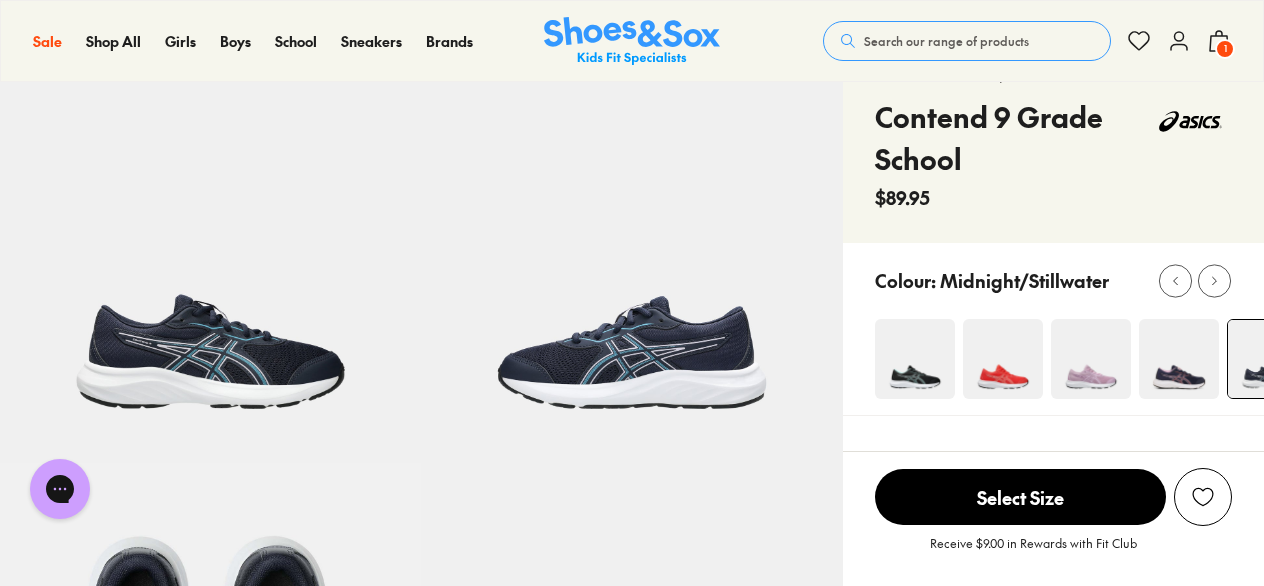 click at bounding box center [915, 359] 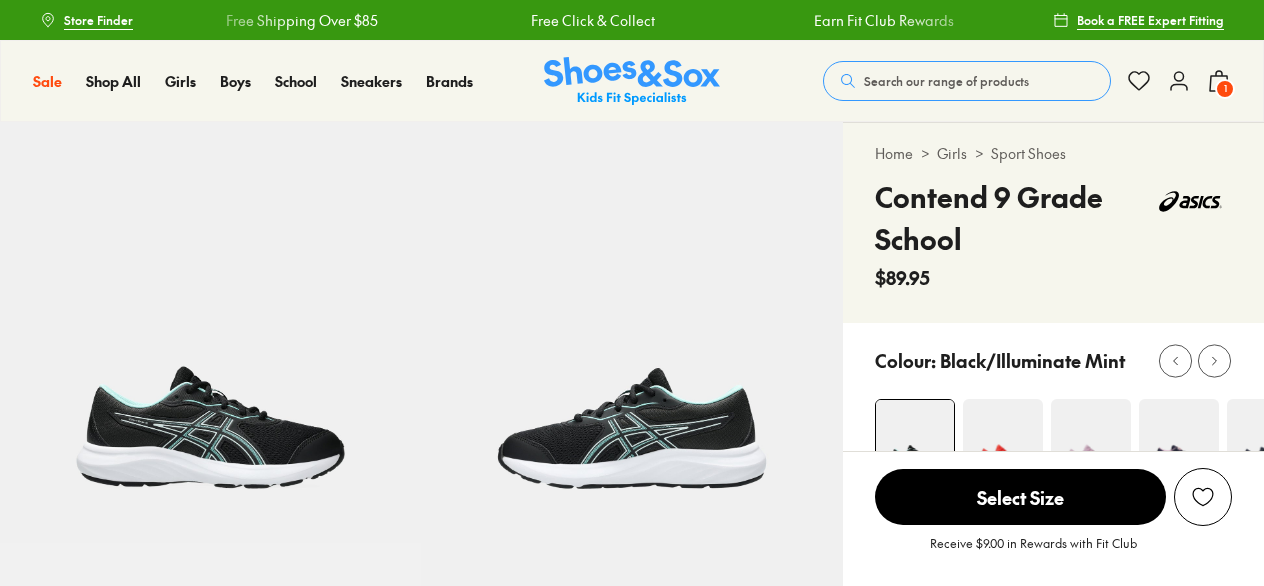 scroll, scrollTop: 0, scrollLeft: 0, axis: both 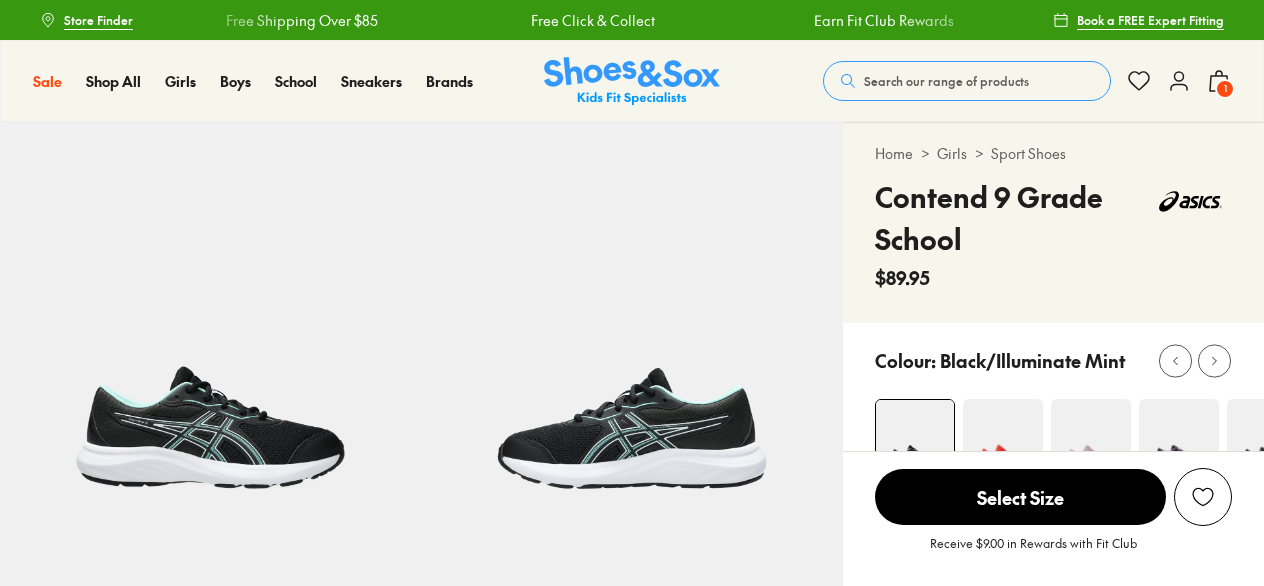 select on "*" 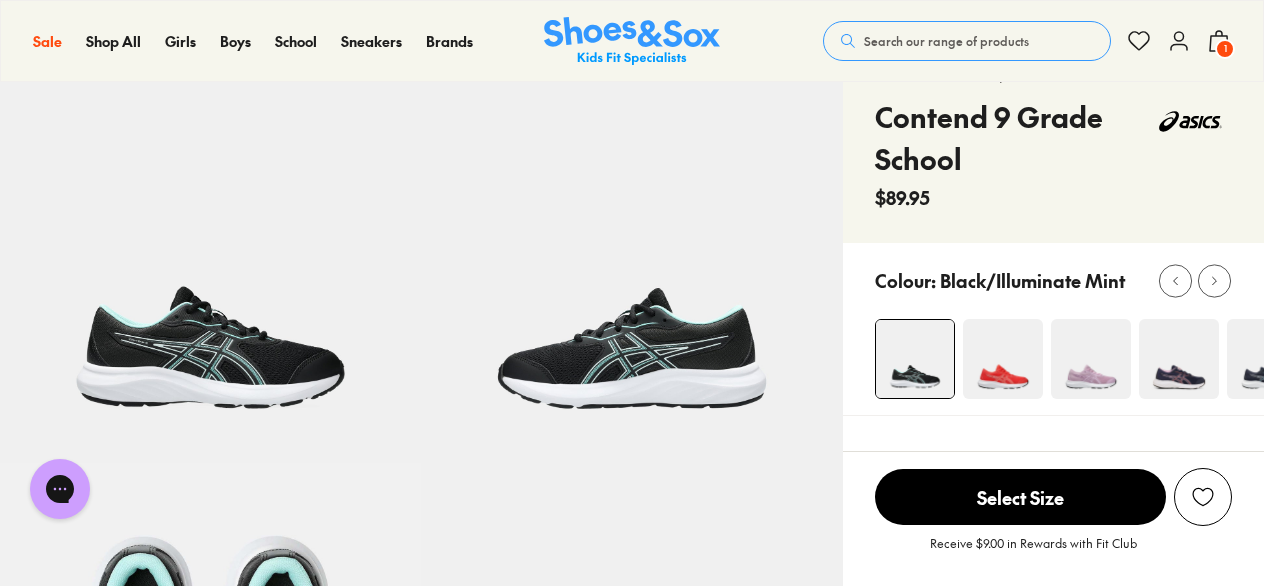 scroll, scrollTop: 0, scrollLeft: 0, axis: both 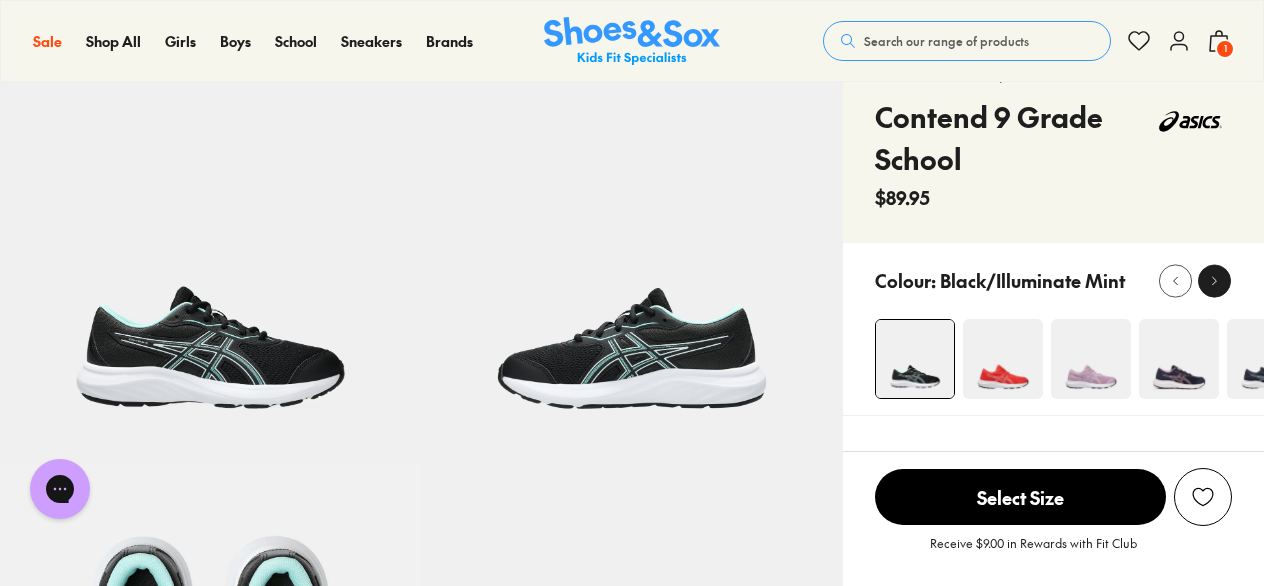click at bounding box center (1214, 280) 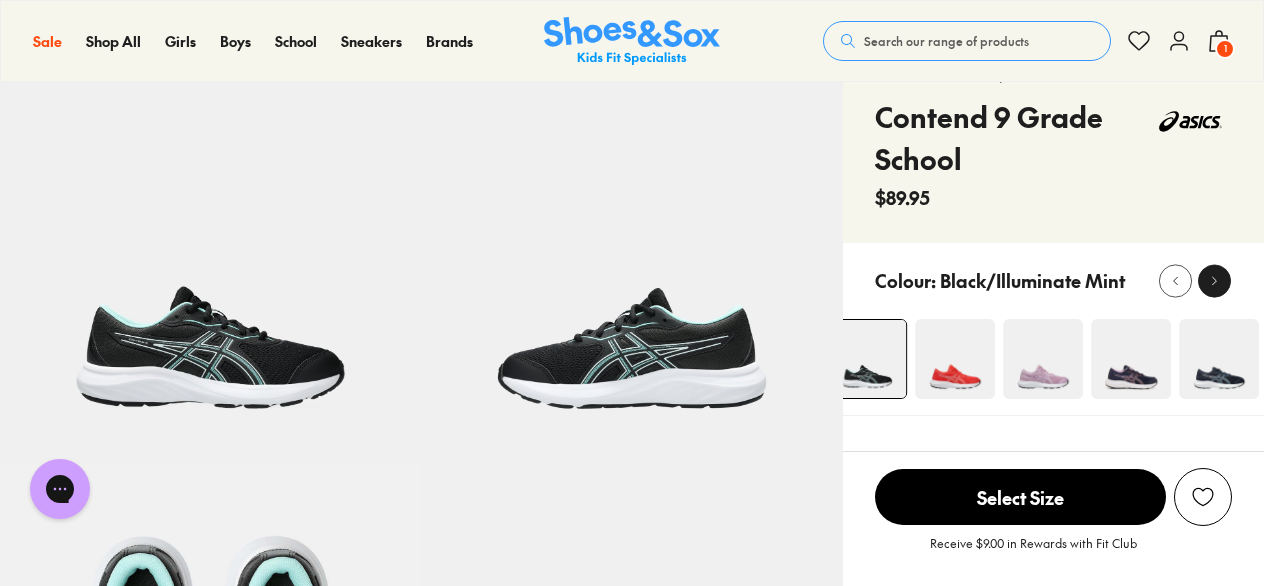 click at bounding box center (1214, 280) 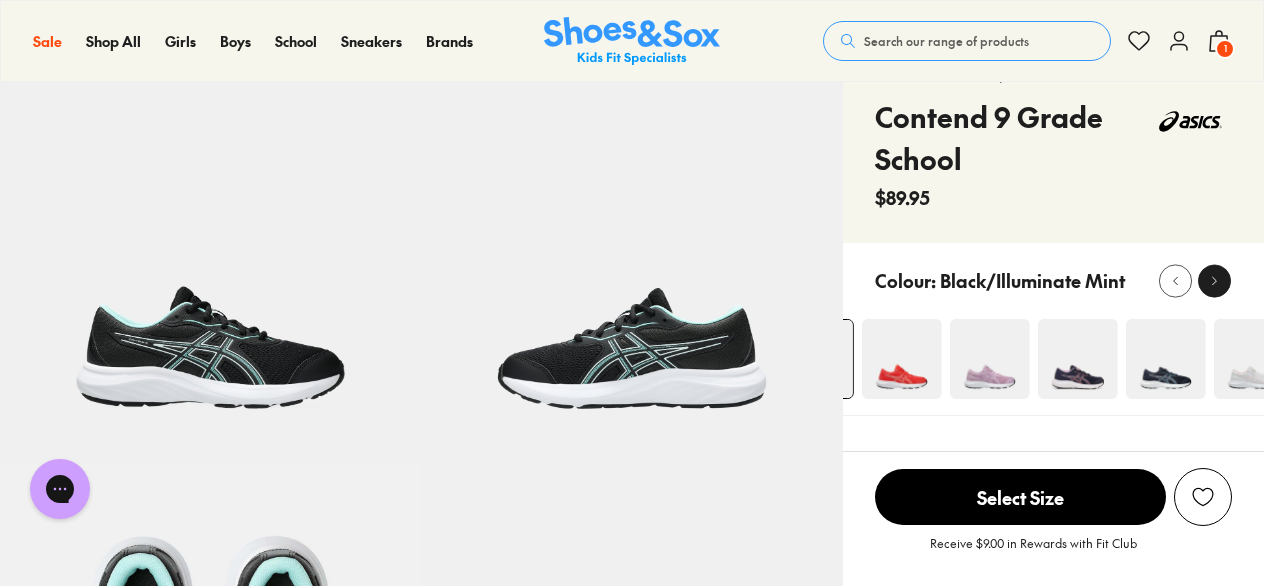 click at bounding box center [1214, 280] 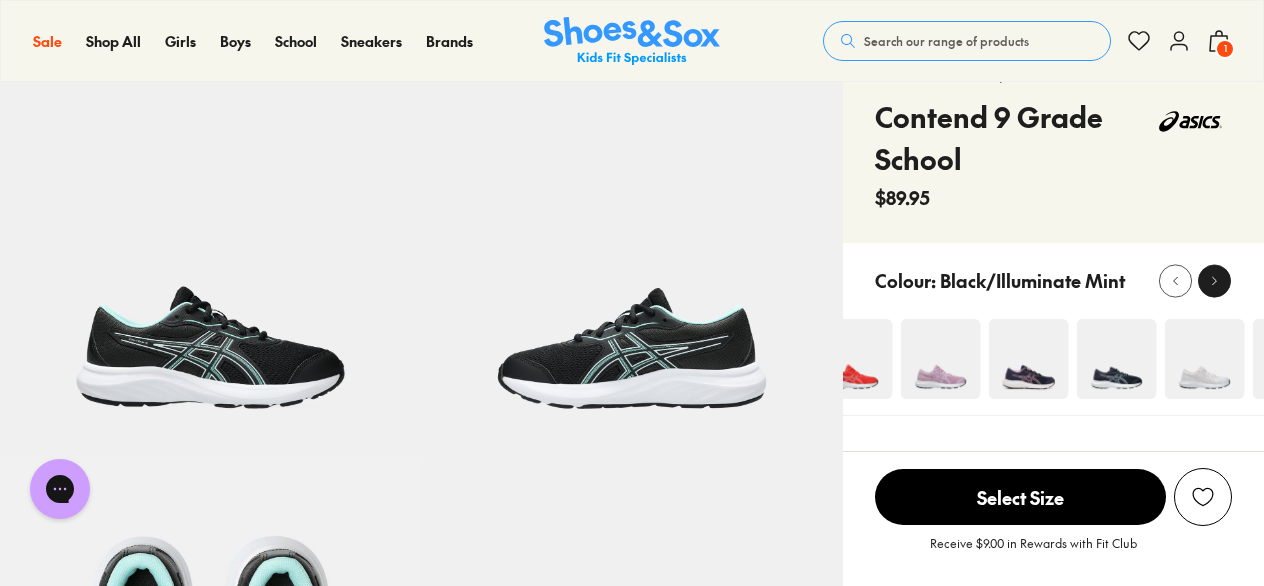 click at bounding box center [1214, 280] 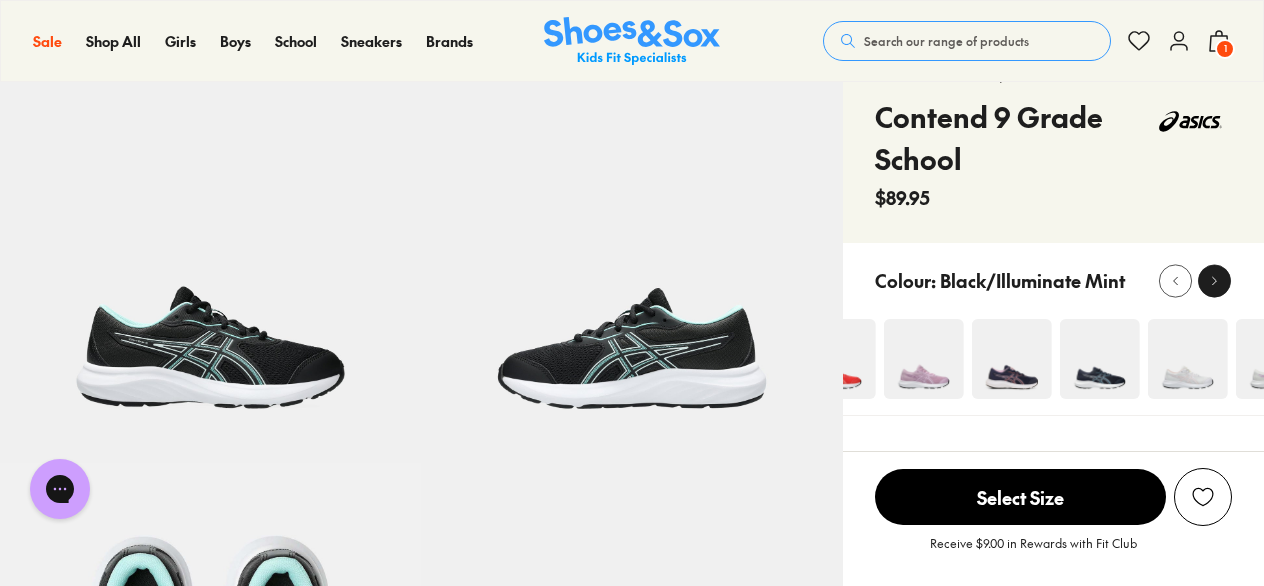 click at bounding box center (1214, 280) 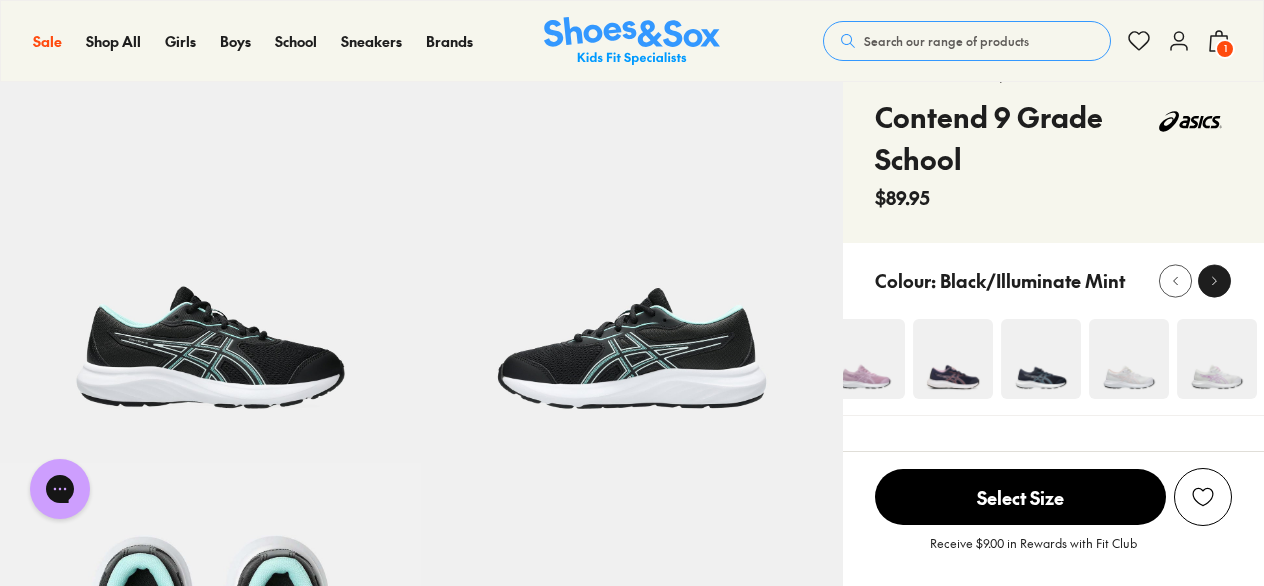 click at bounding box center (1214, 280) 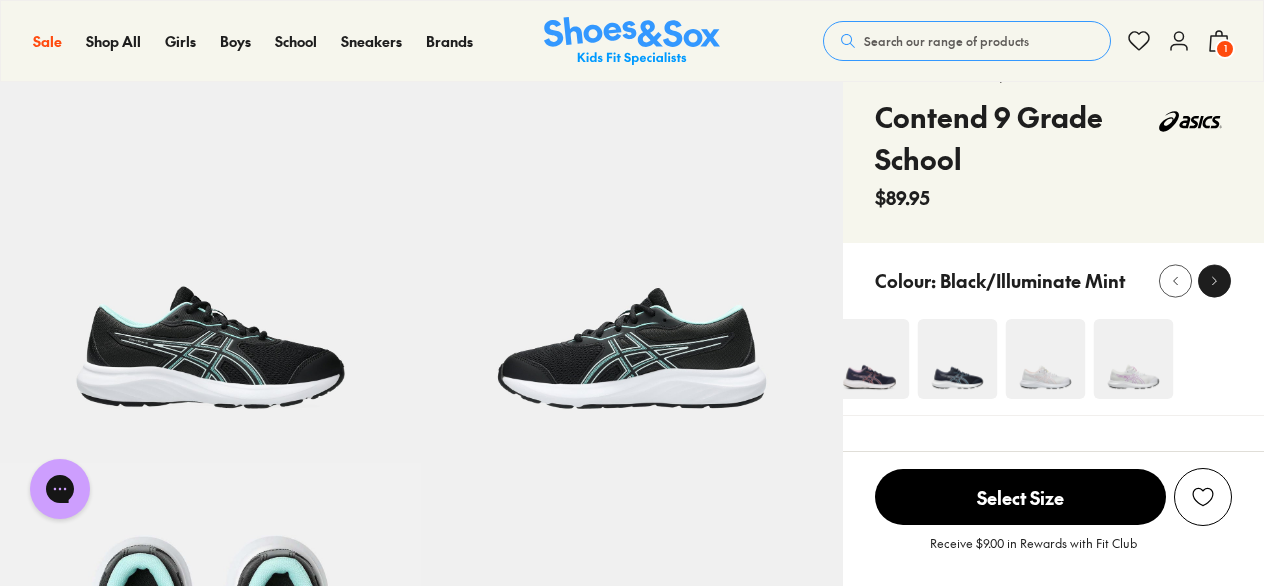 click at bounding box center [1214, 280] 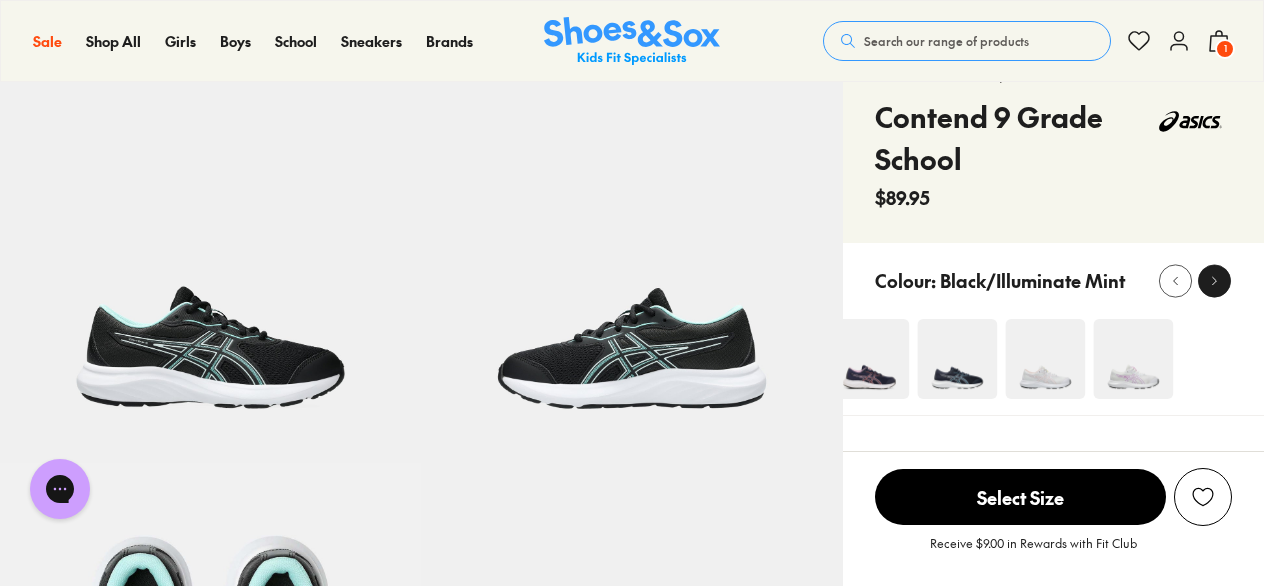 click at bounding box center (1214, 280) 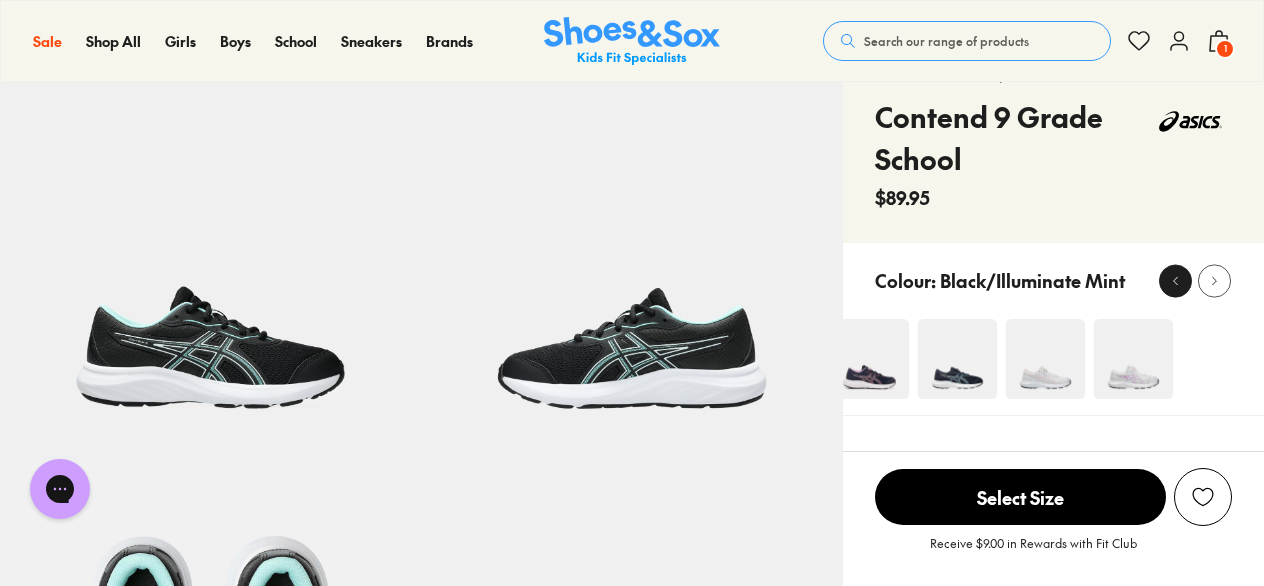 drag, startPoint x: 1222, startPoint y: 276, endPoint x: 1174, endPoint y: 277, distance: 48.010414 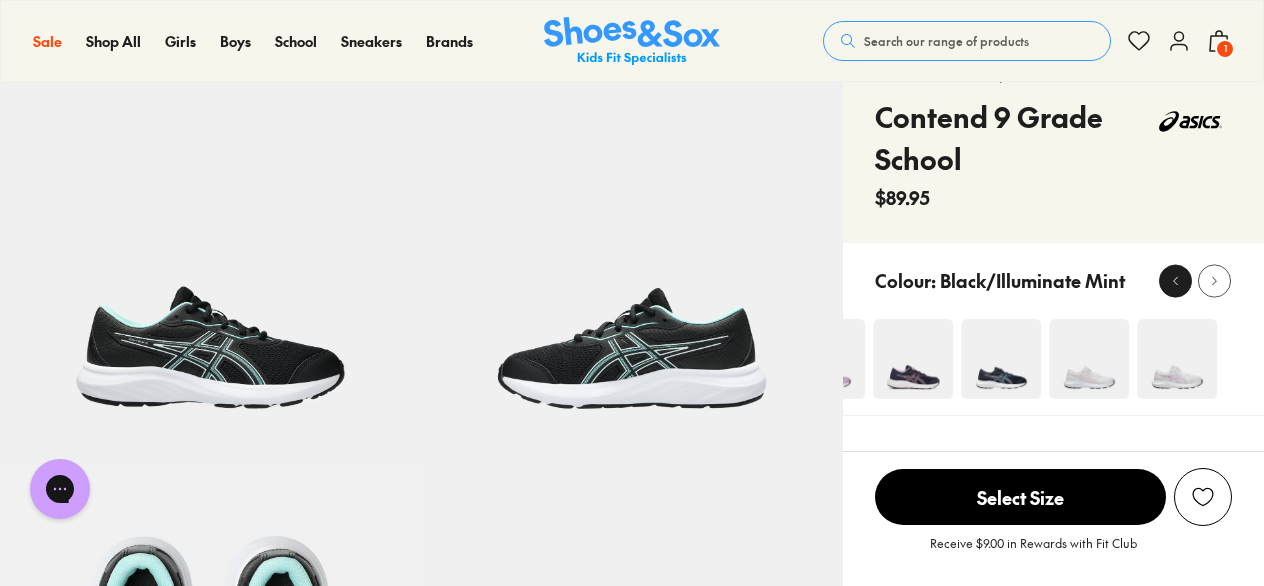click 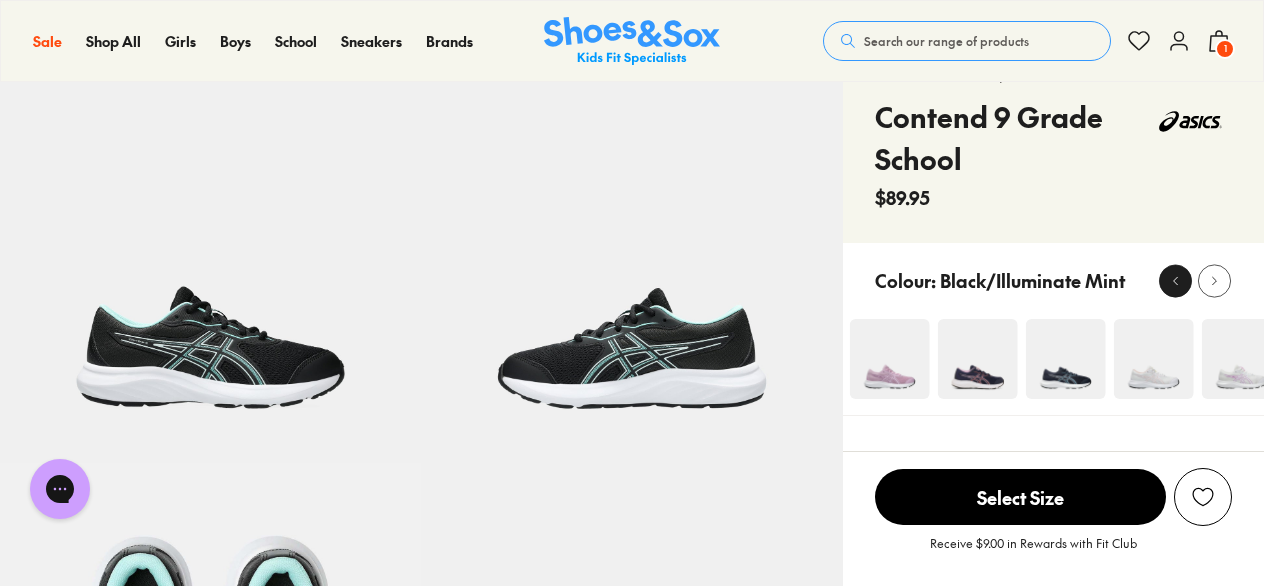click 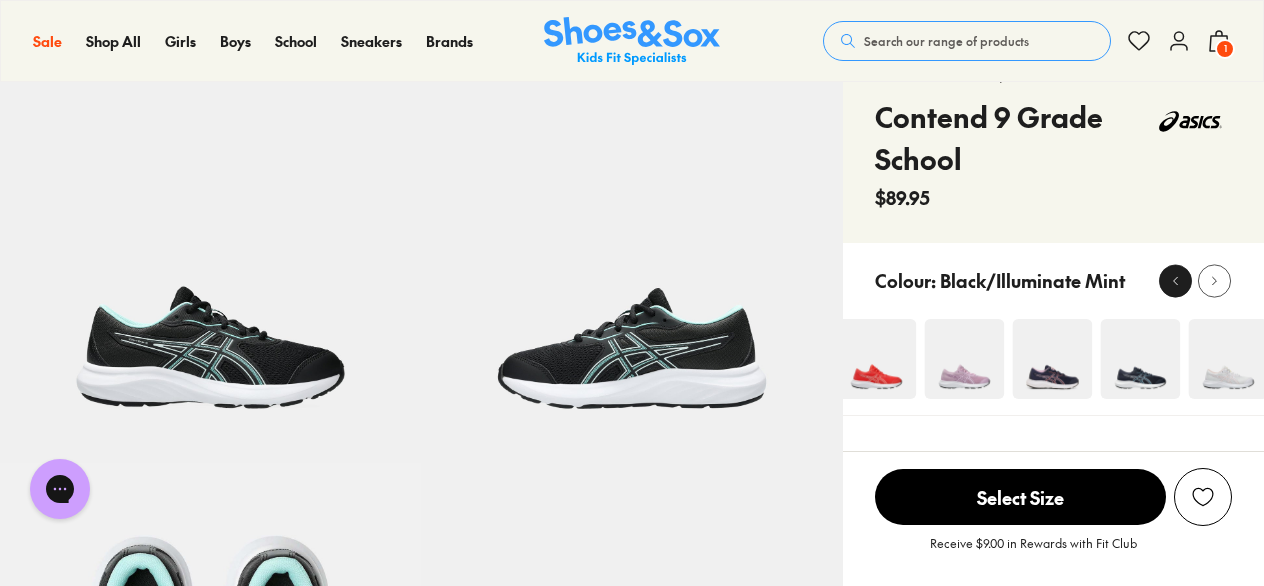 click 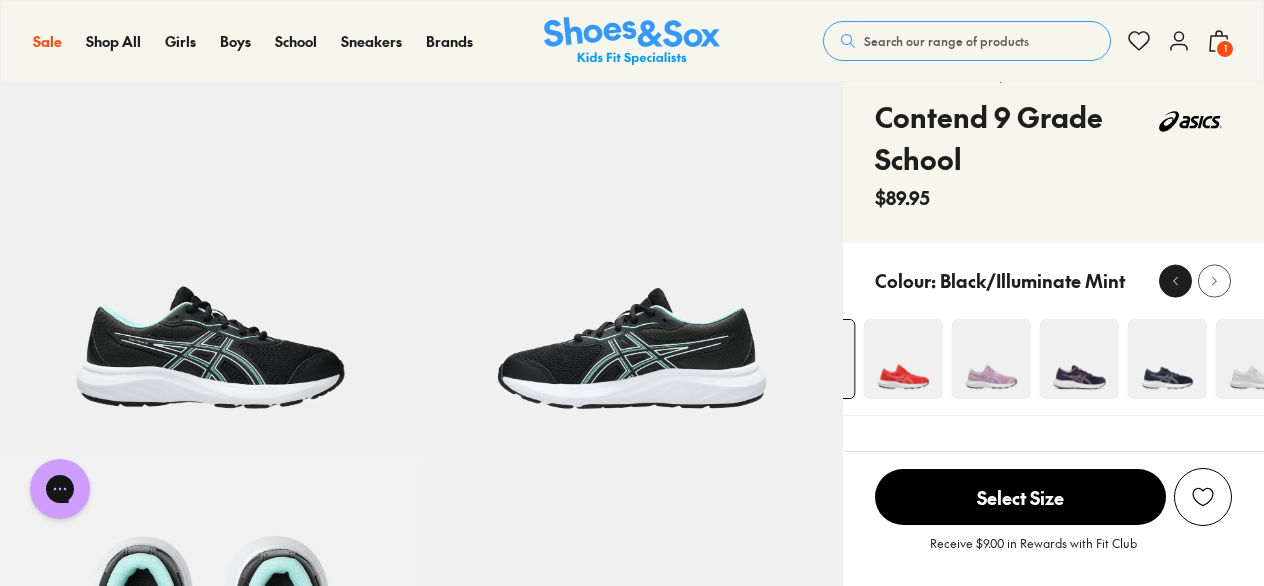 click 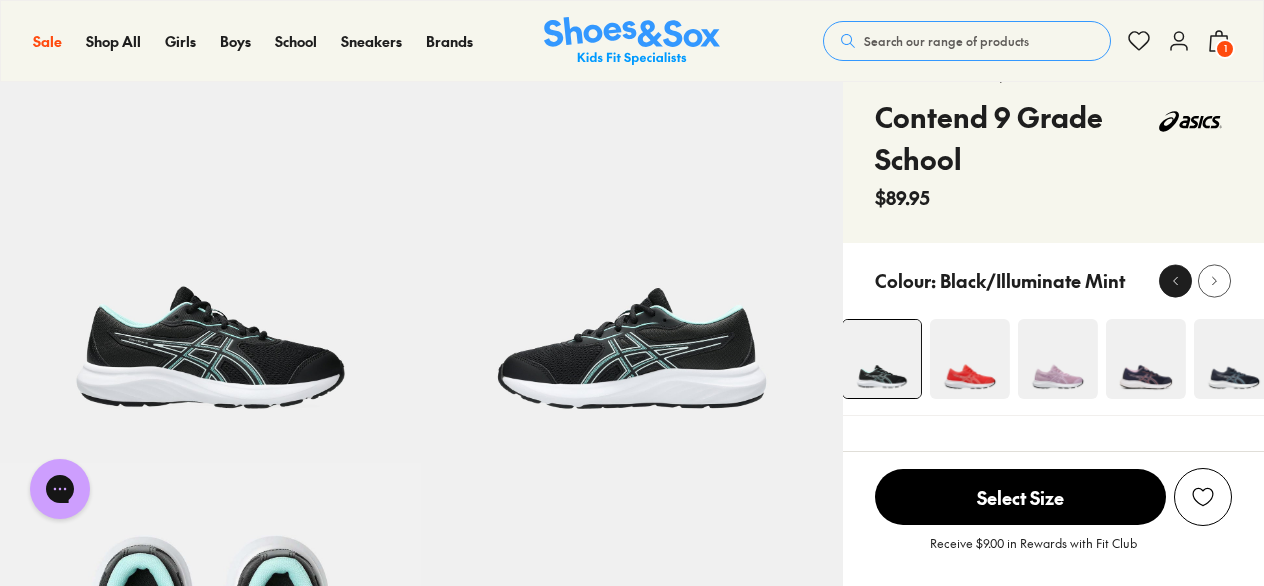 click 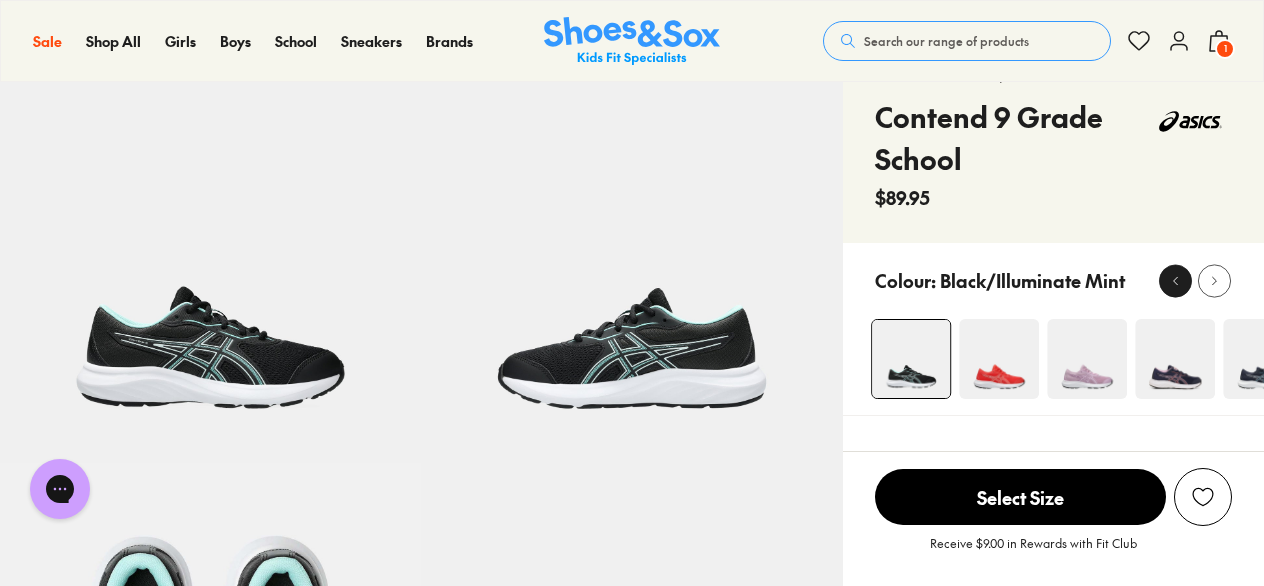 click 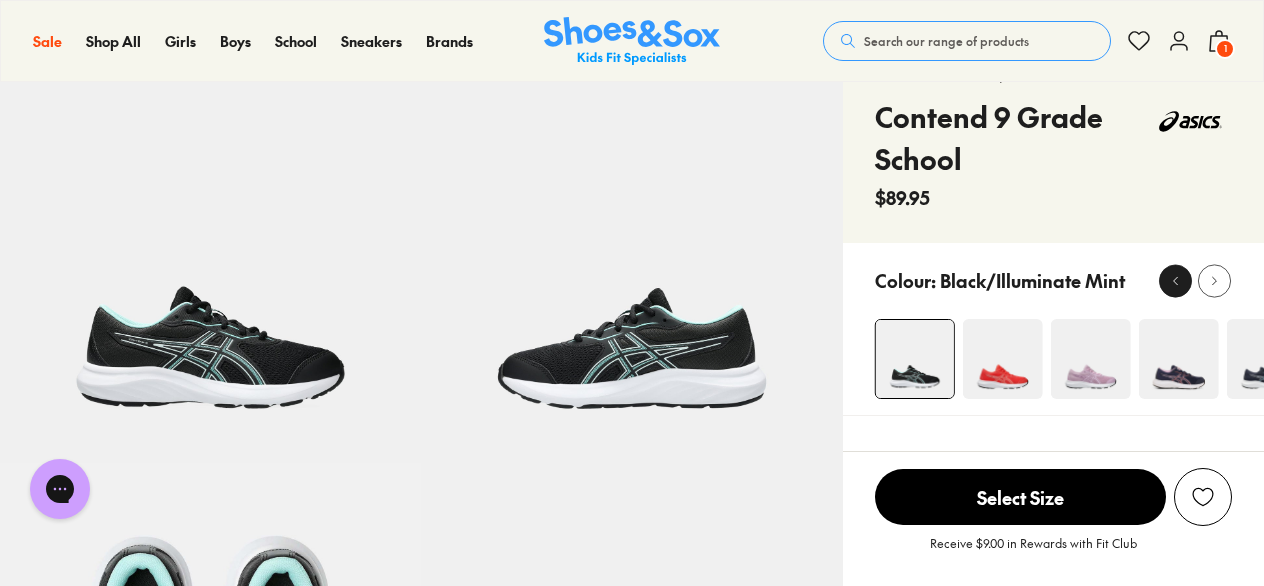 click 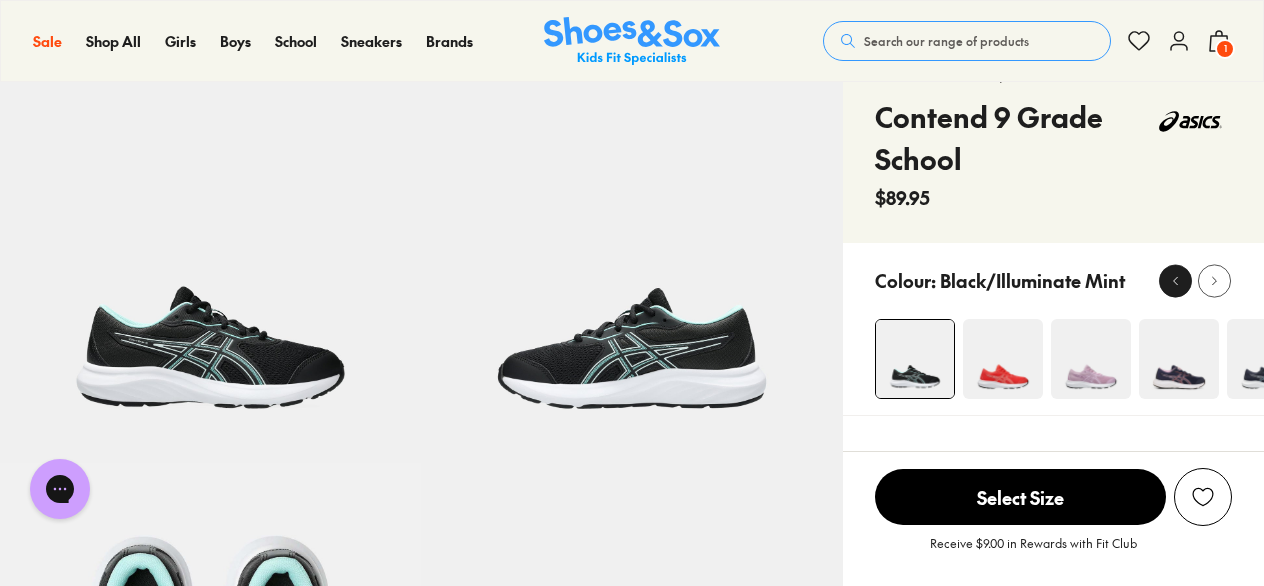 click 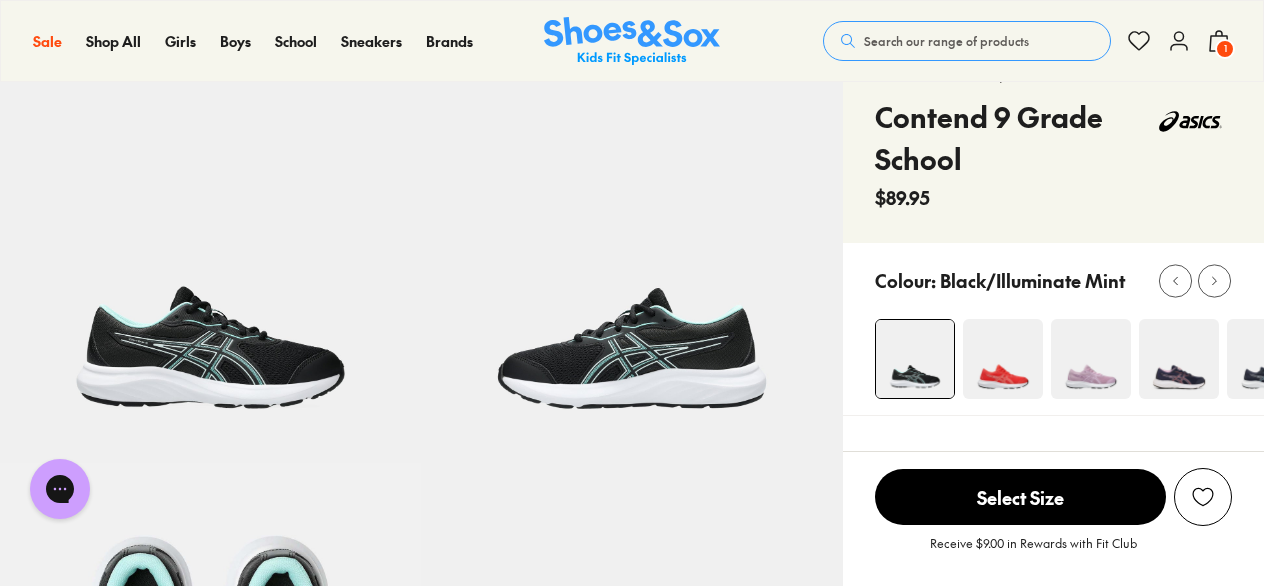 drag, startPoint x: 1174, startPoint y: 277, endPoint x: 992, endPoint y: 70, distance: 275.632 